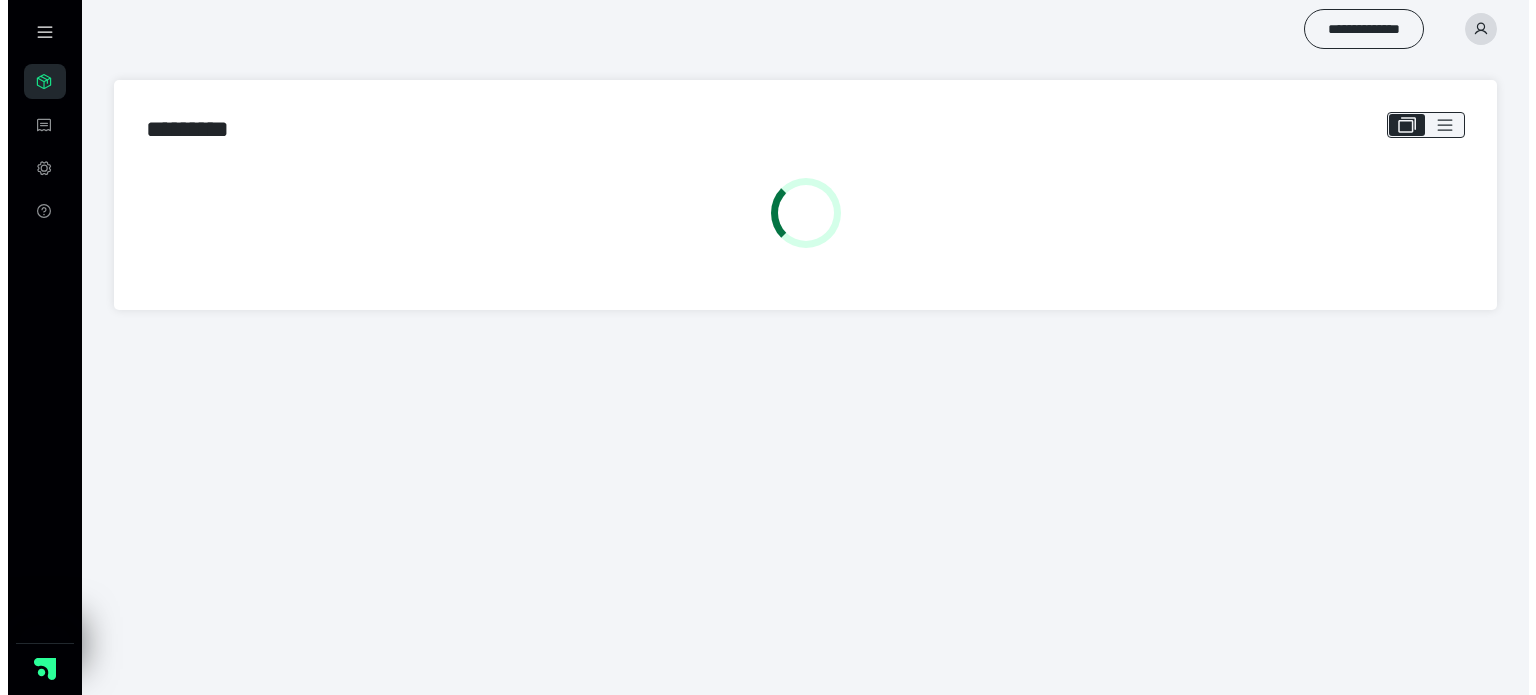 scroll, scrollTop: 0, scrollLeft: 0, axis: both 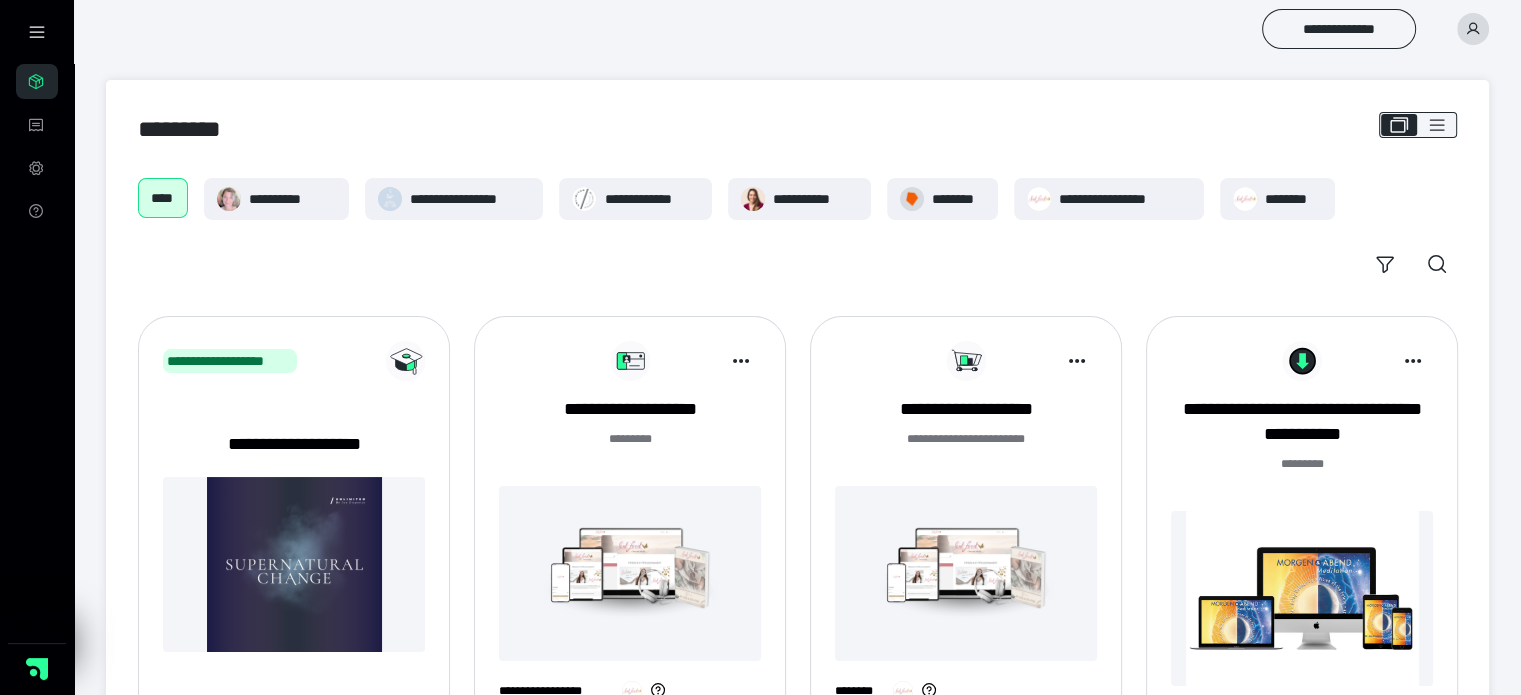 click at bounding box center (966, 573) 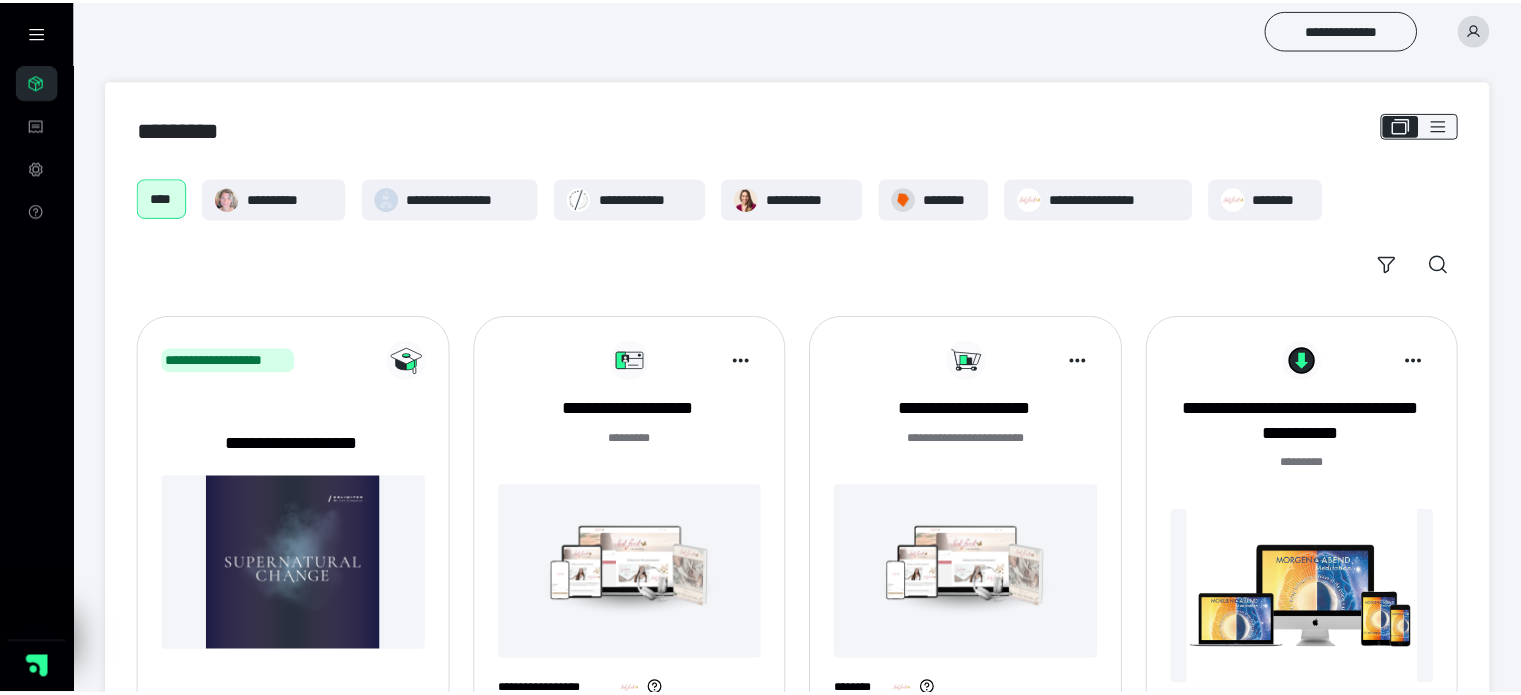 scroll, scrollTop: 0, scrollLeft: 0, axis: both 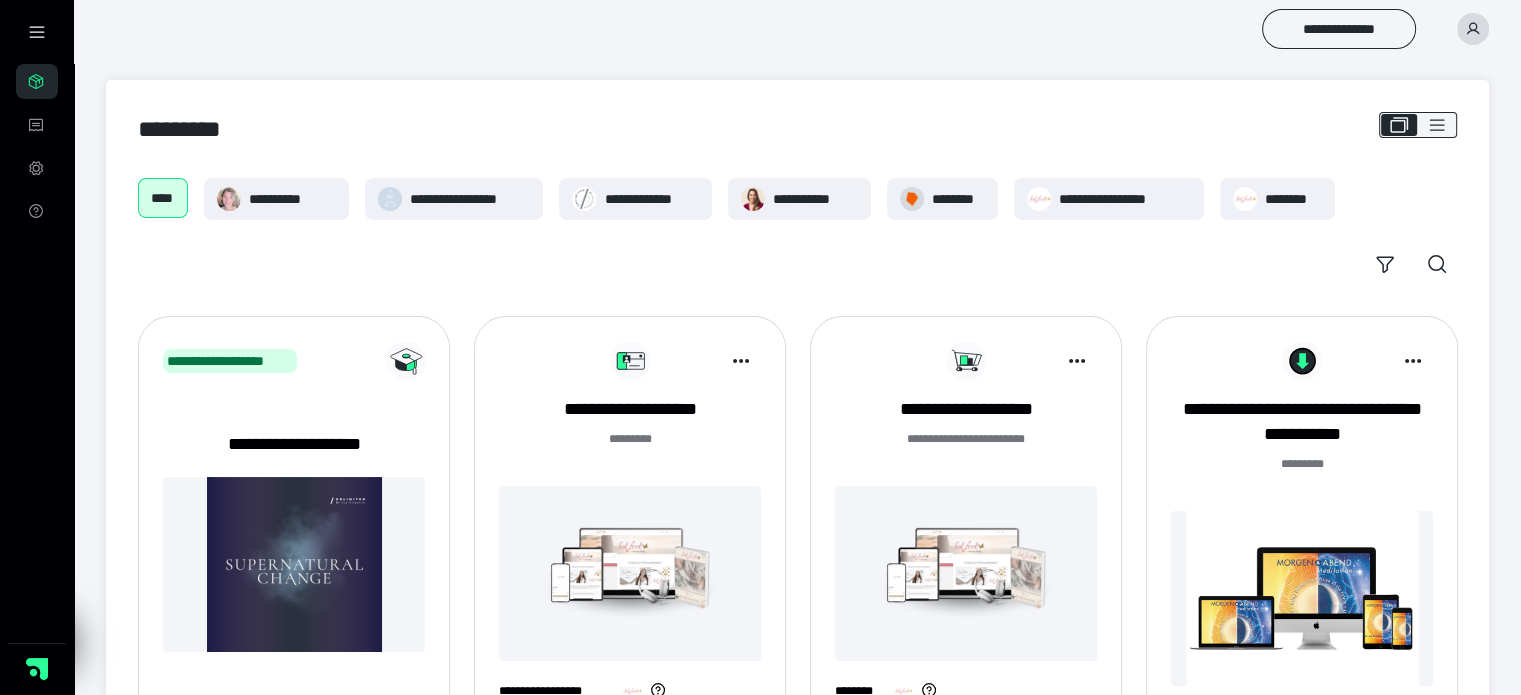 click at bounding box center [630, 573] 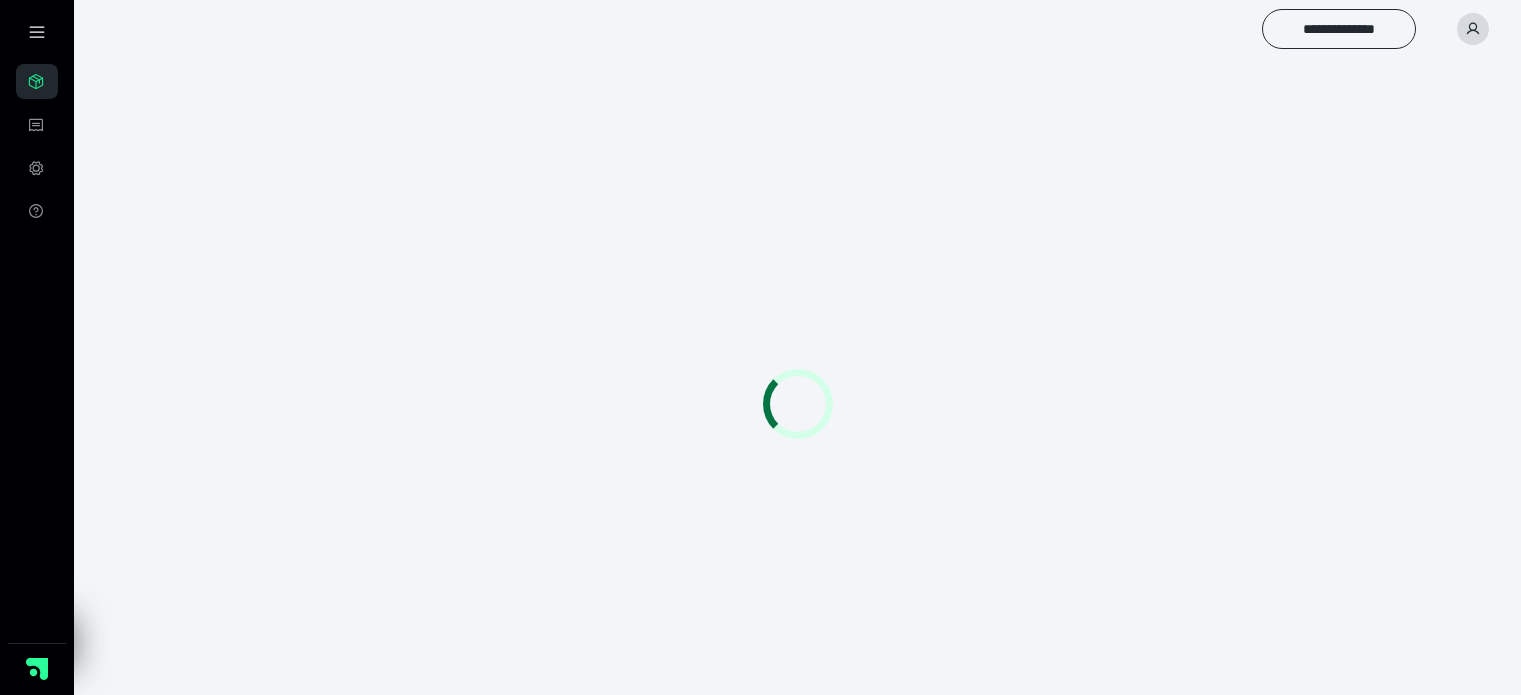 scroll, scrollTop: 0, scrollLeft: 0, axis: both 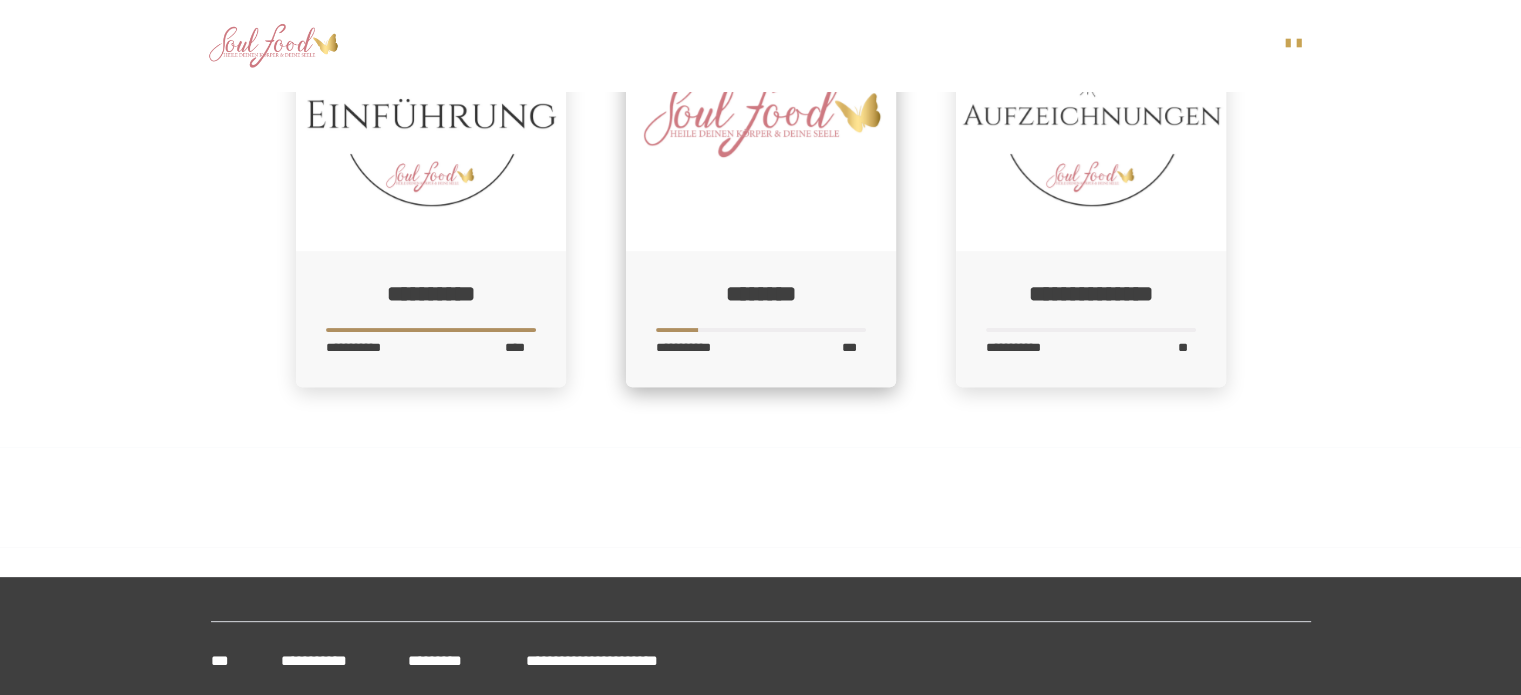click on "**********" at bounding box center (761, 319) 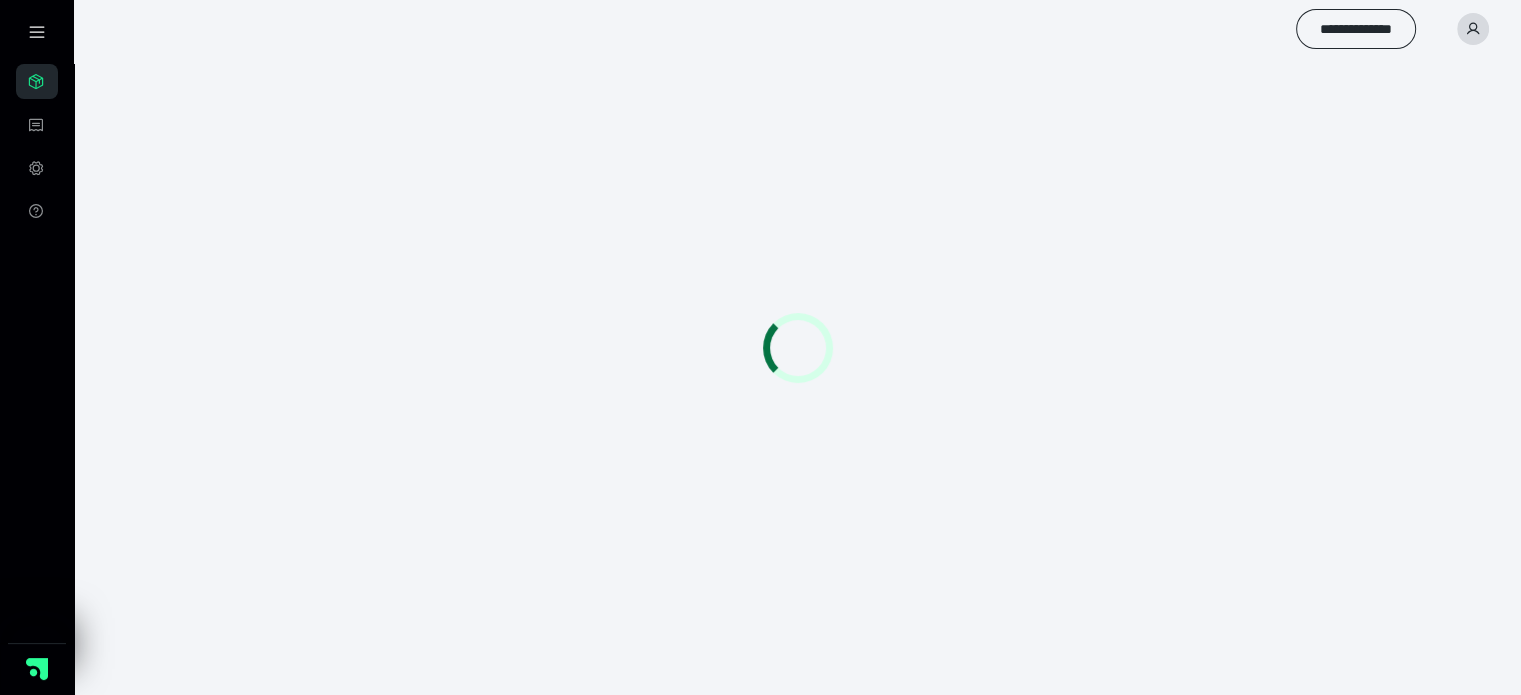scroll, scrollTop: 56, scrollLeft: 0, axis: vertical 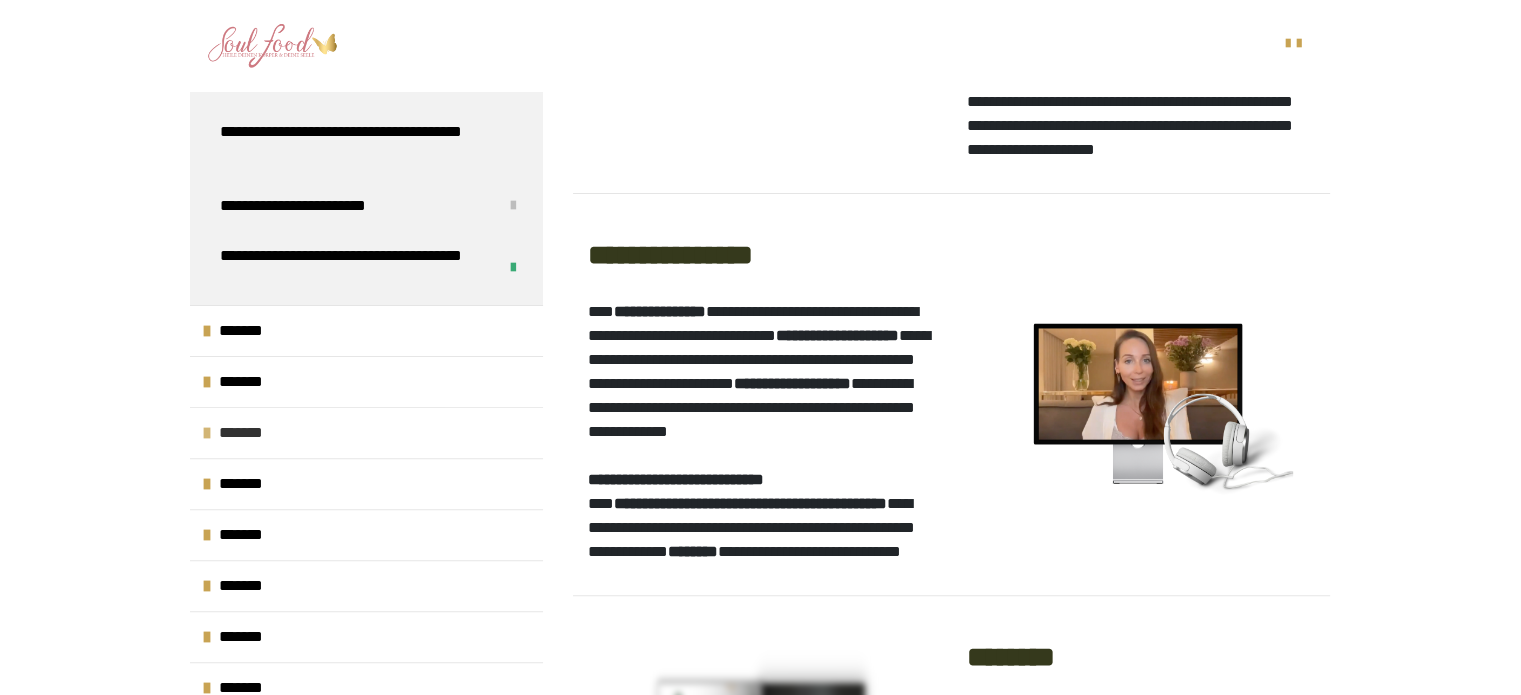 click on "*******" at bounding box center (246, 433) 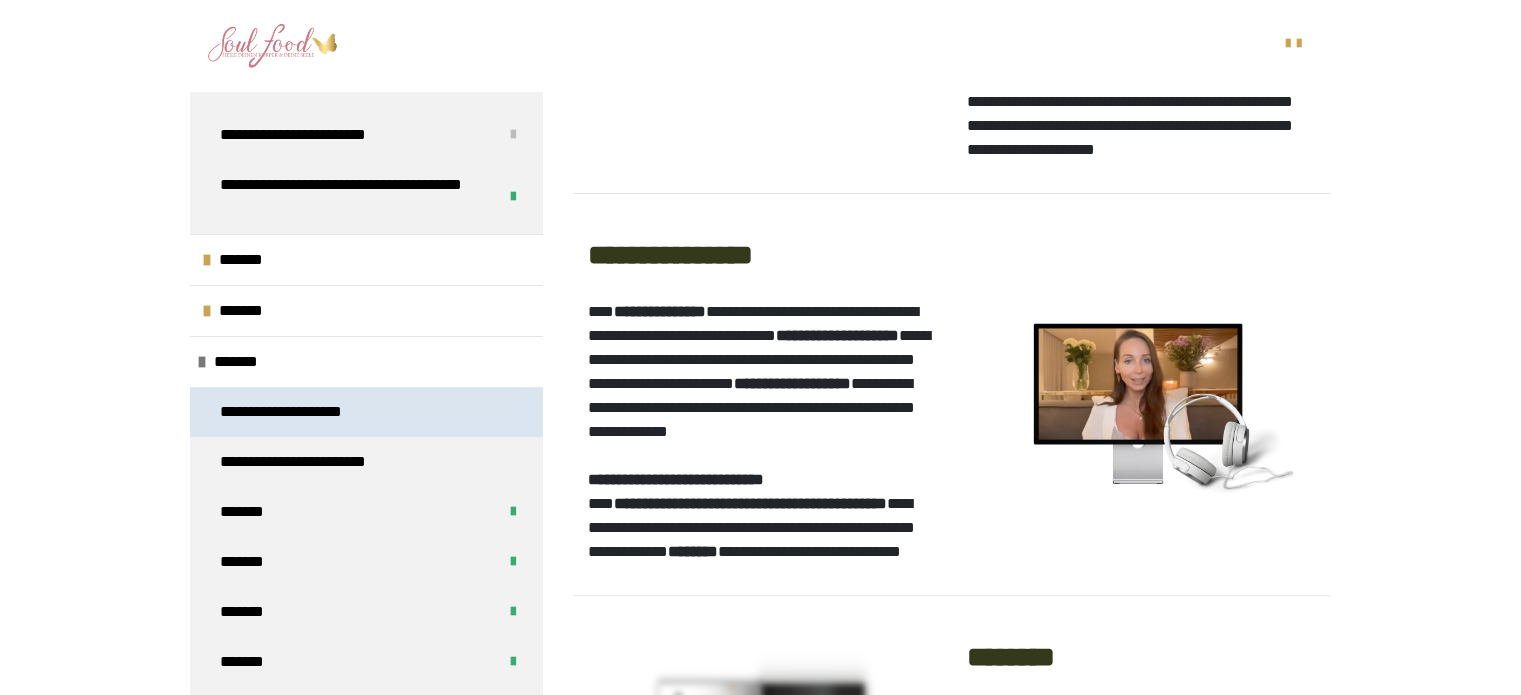 scroll, scrollTop: 700, scrollLeft: 0, axis: vertical 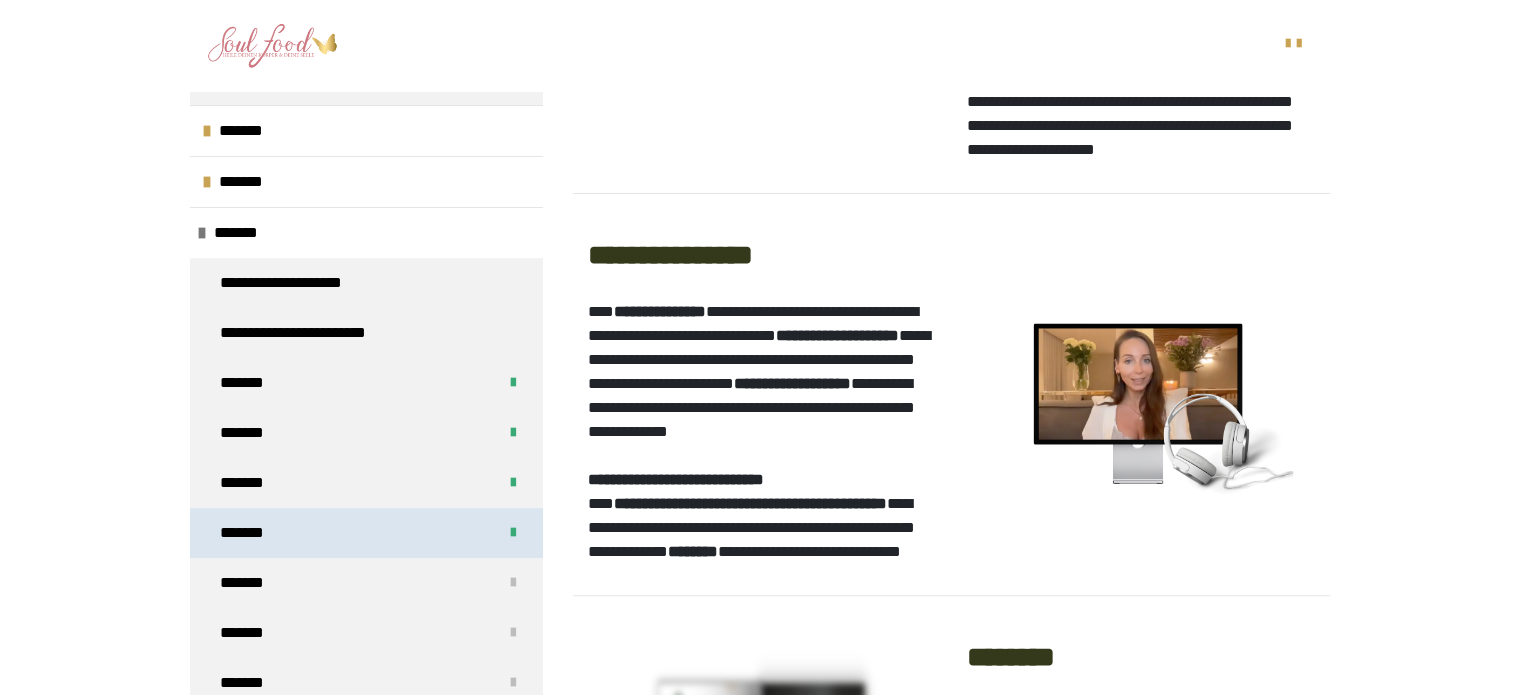 click at bounding box center (513, 533) 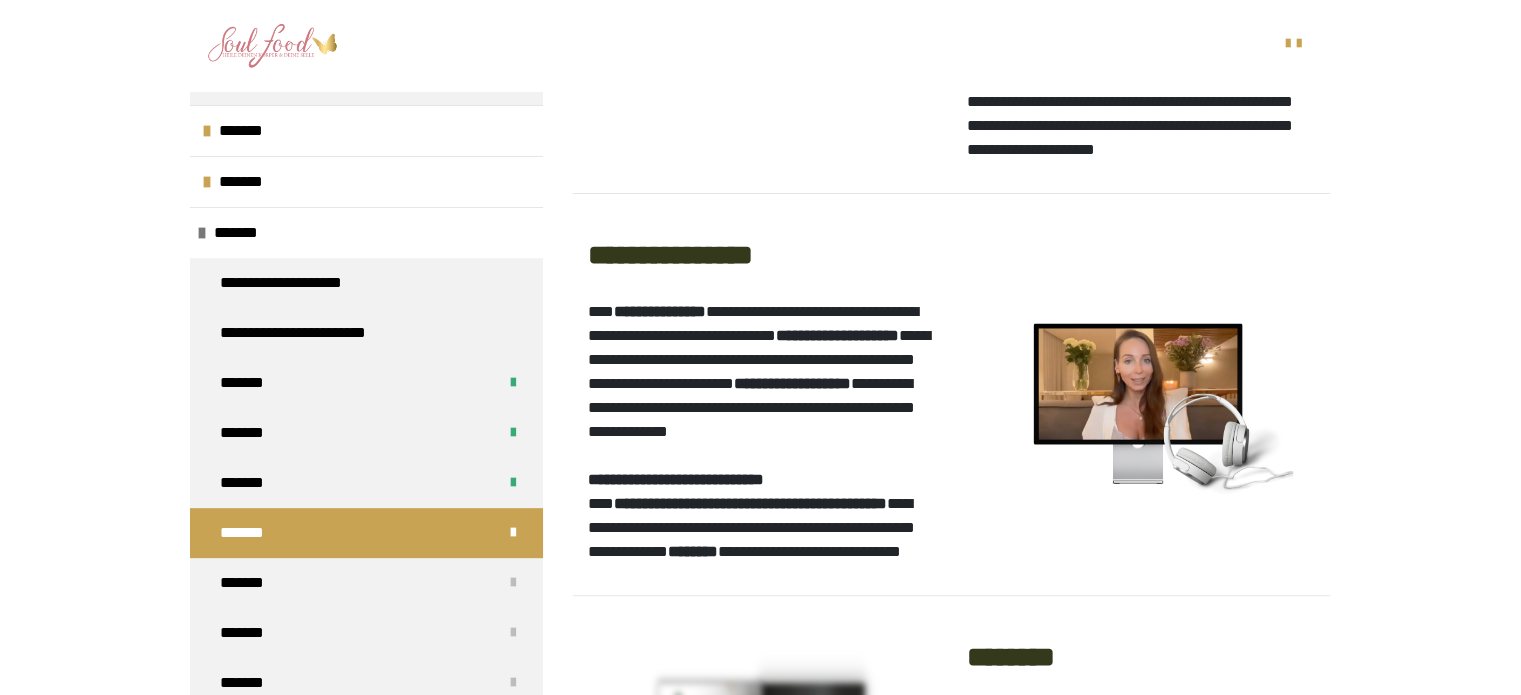 scroll, scrollTop: 360, scrollLeft: 0, axis: vertical 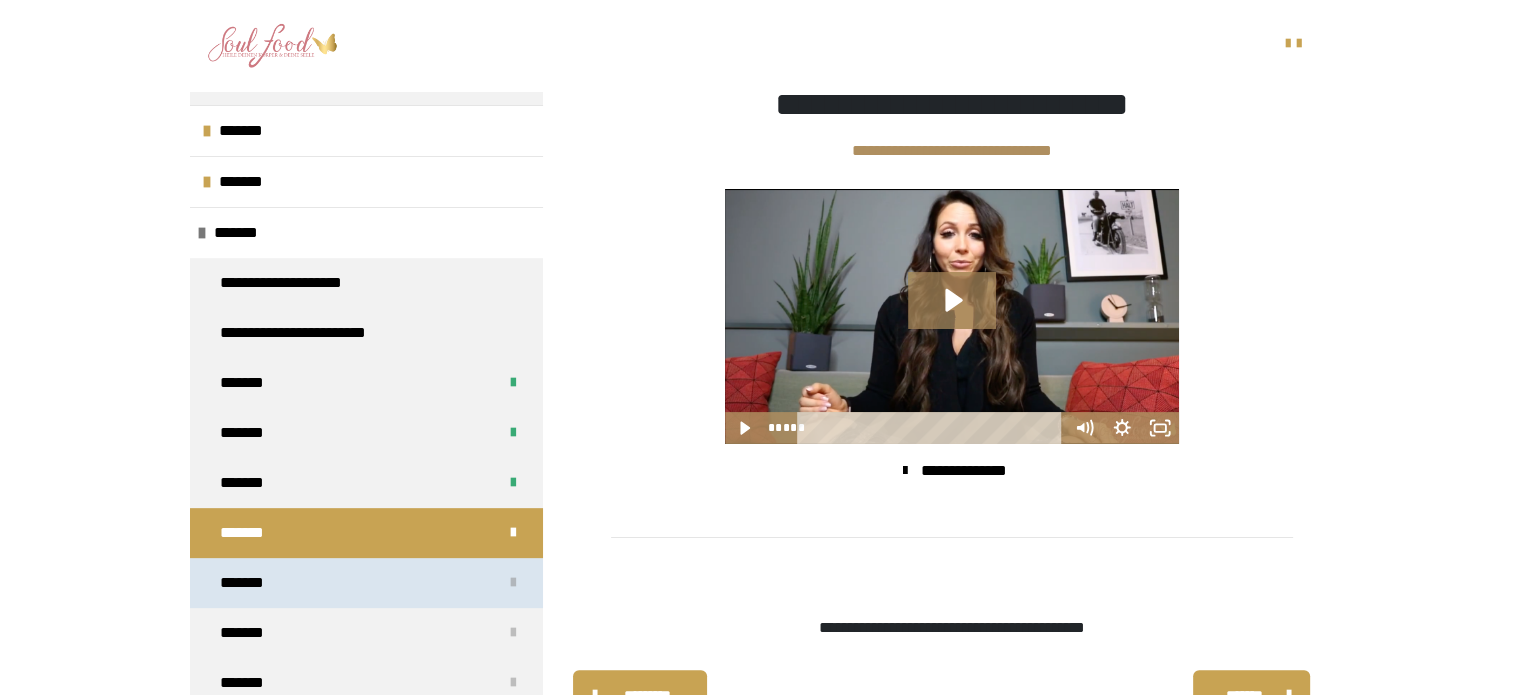 click on "*******" at bounding box center [366, 583] 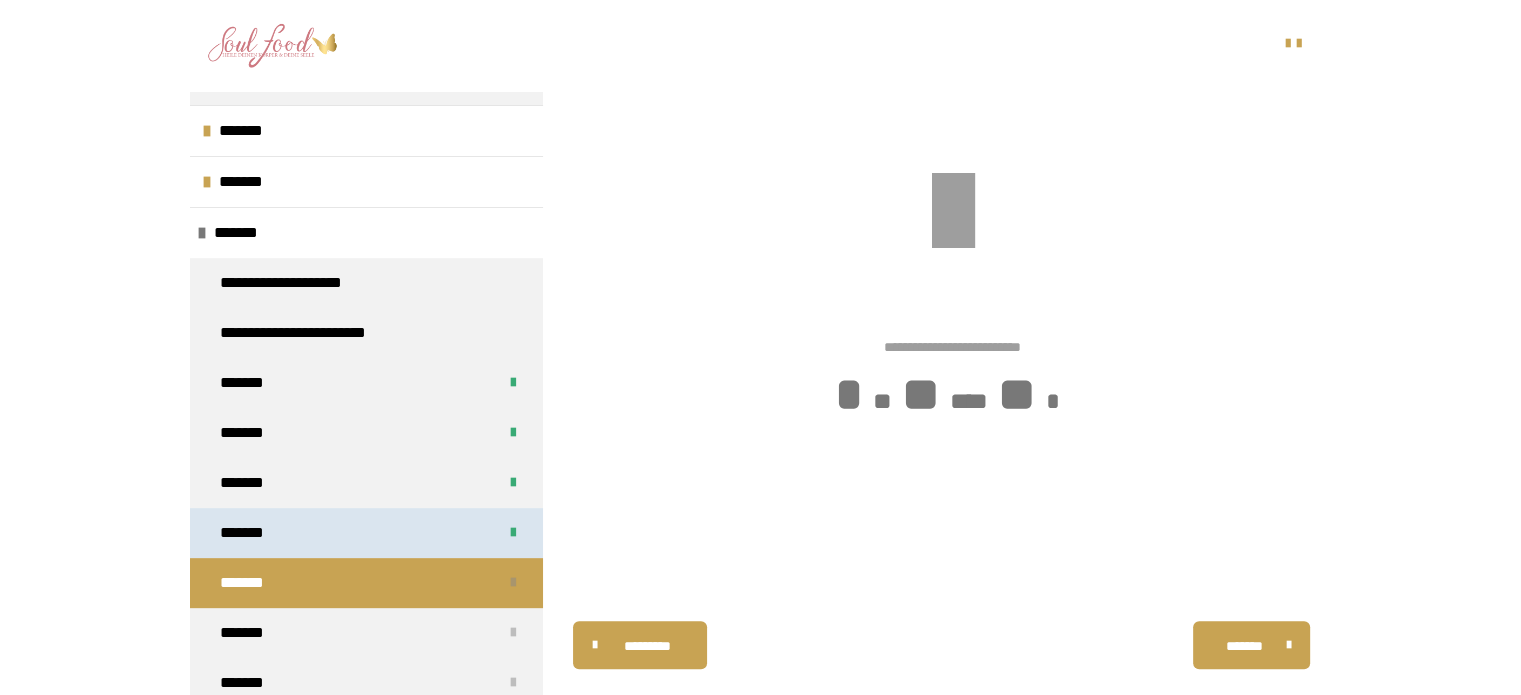click on "*******" at bounding box center (366, 533) 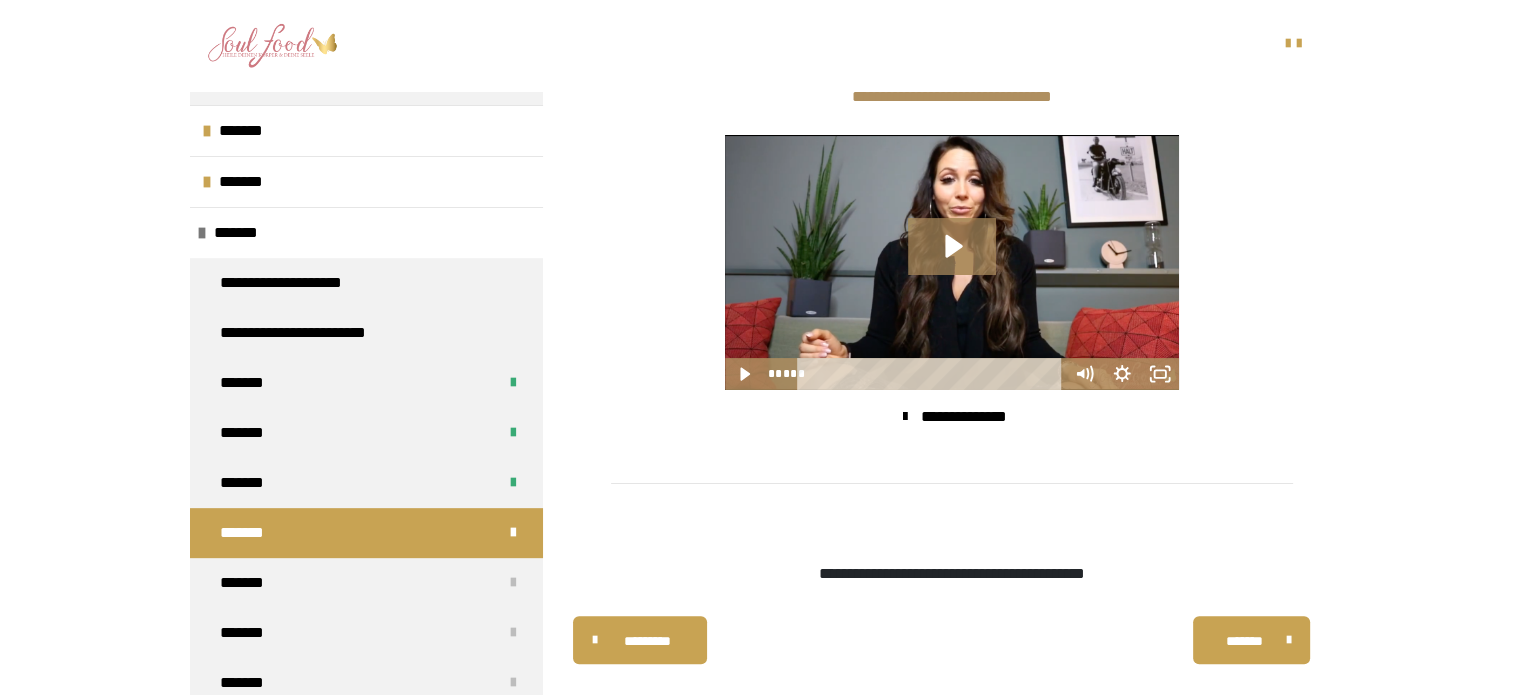 scroll, scrollTop: 444, scrollLeft: 0, axis: vertical 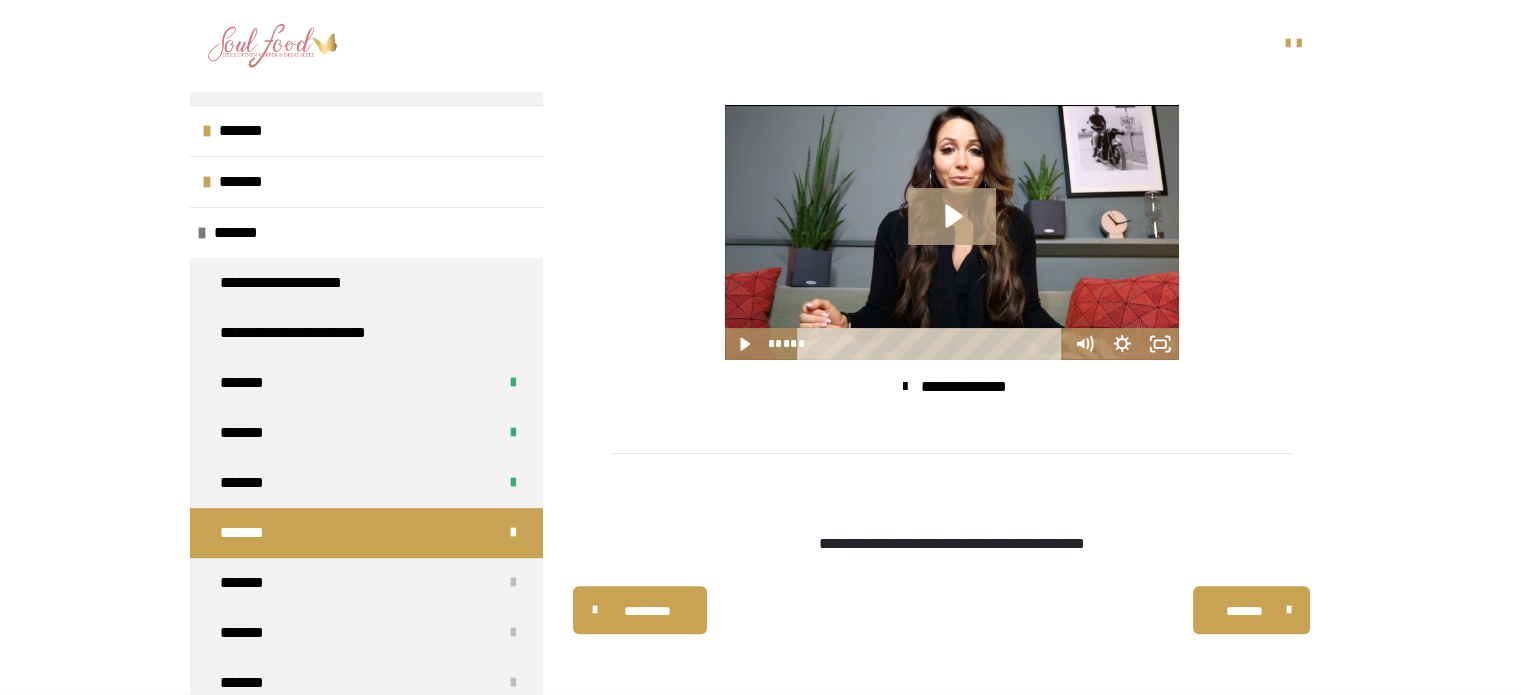 click 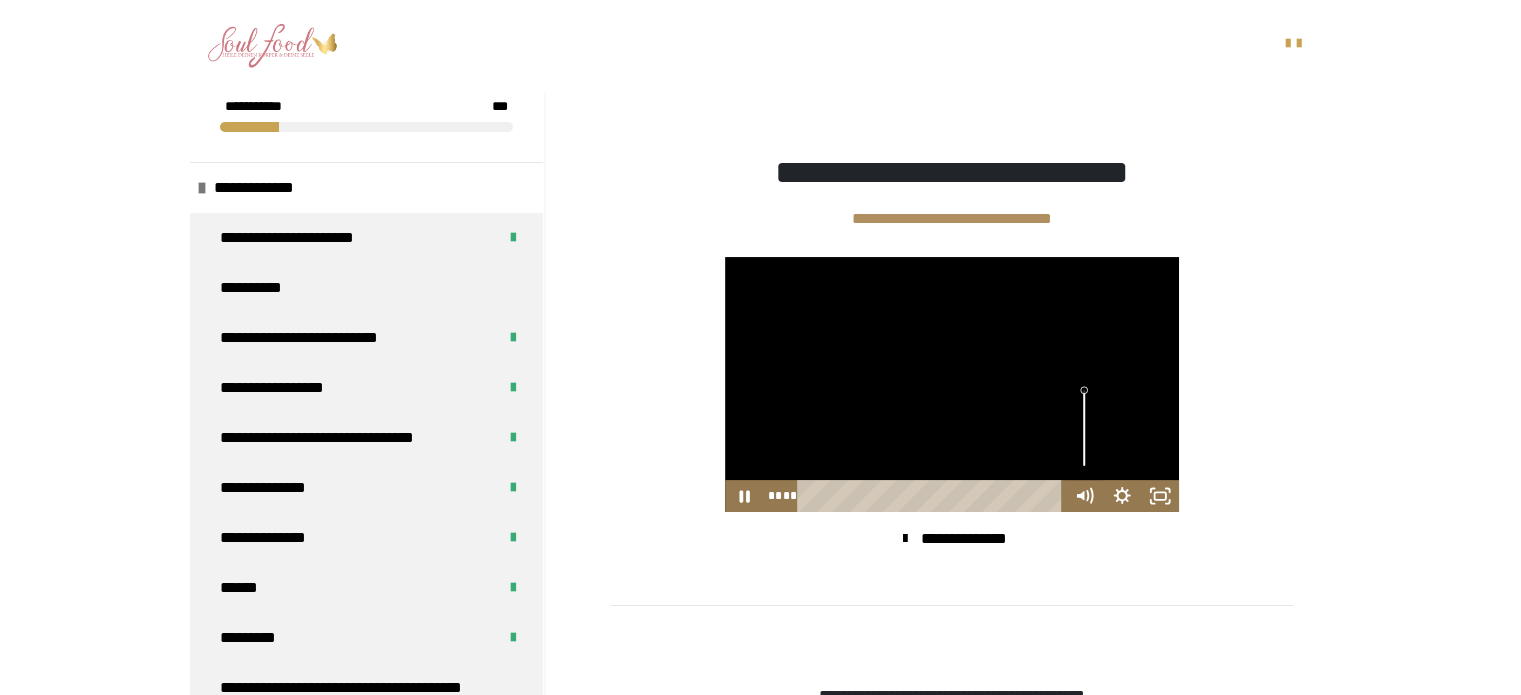 scroll, scrollTop: 144, scrollLeft: 0, axis: vertical 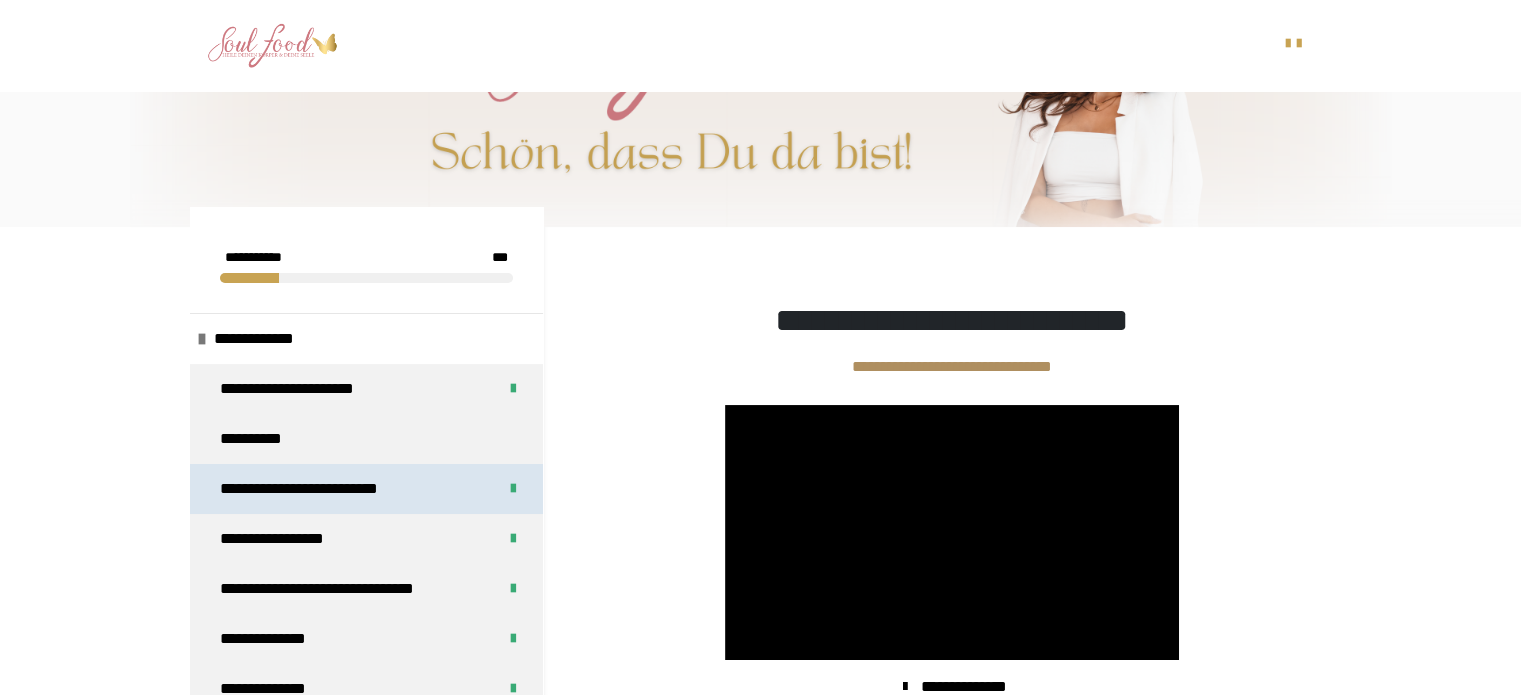 click on "**********" at bounding box center (303, 489) 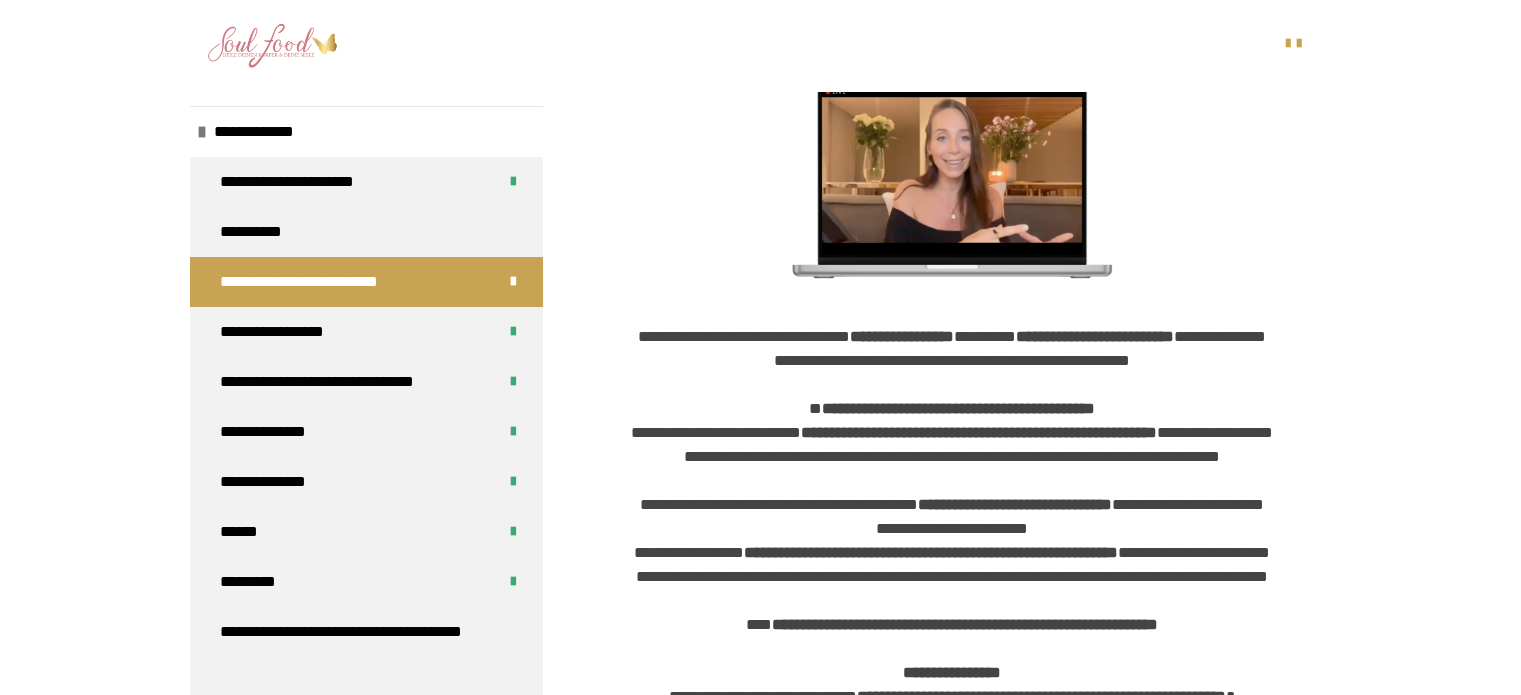 scroll, scrollTop: 444, scrollLeft: 0, axis: vertical 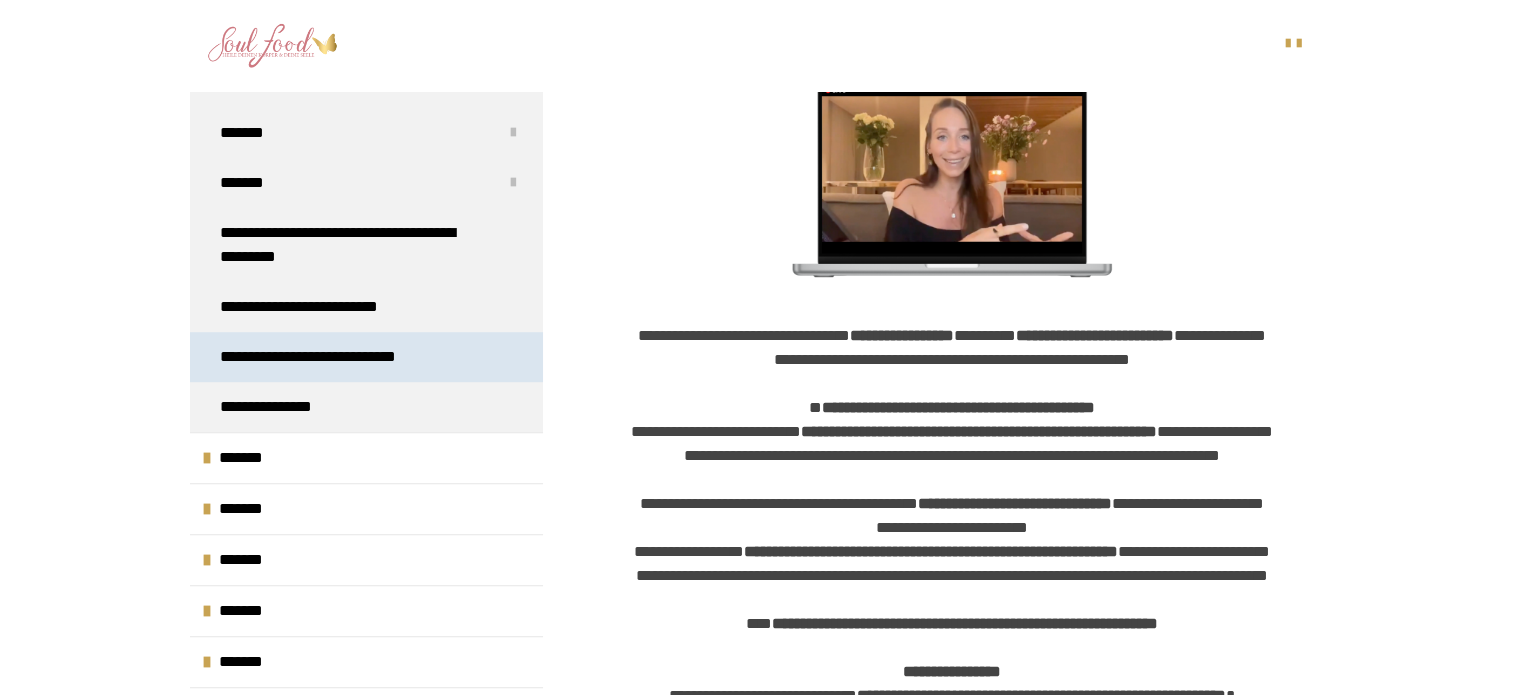 click on "**********" at bounding box center (318, 357) 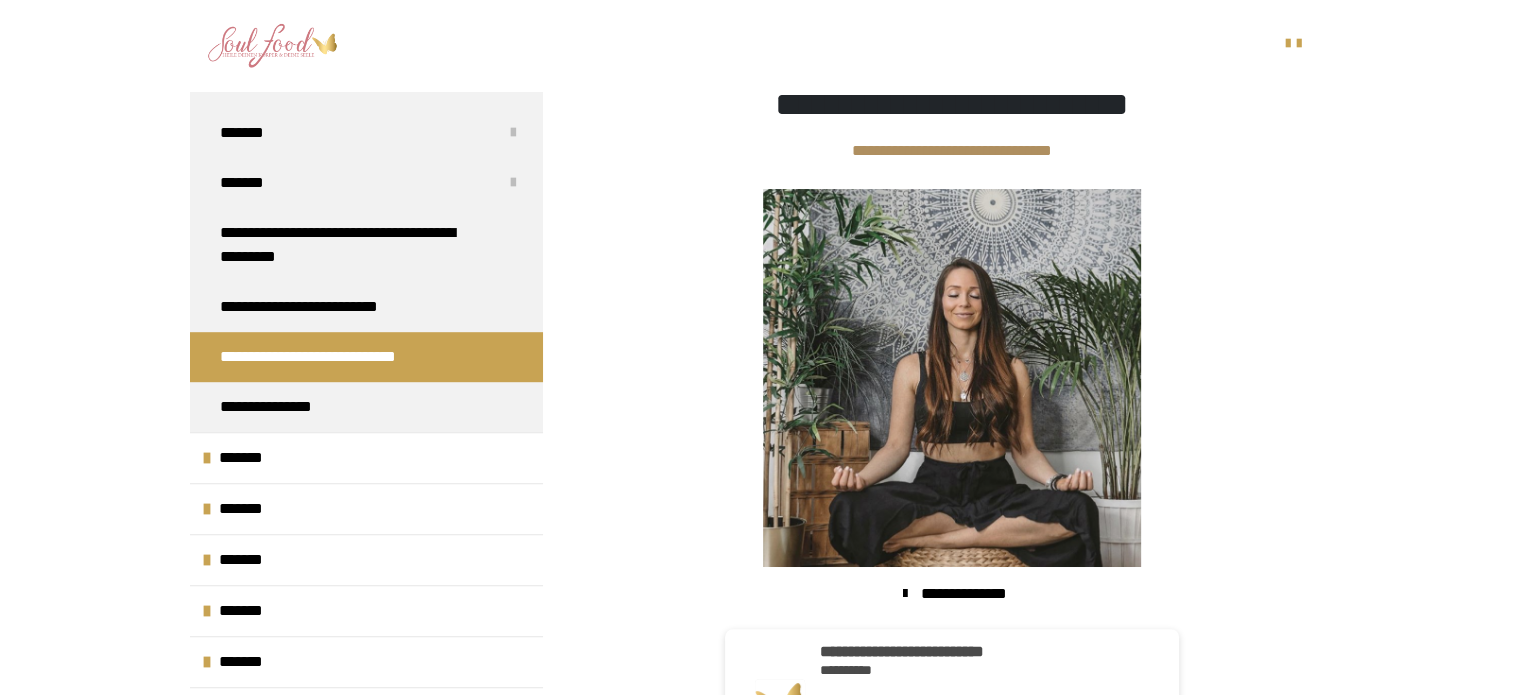 scroll, scrollTop: 560, scrollLeft: 0, axis: vertical 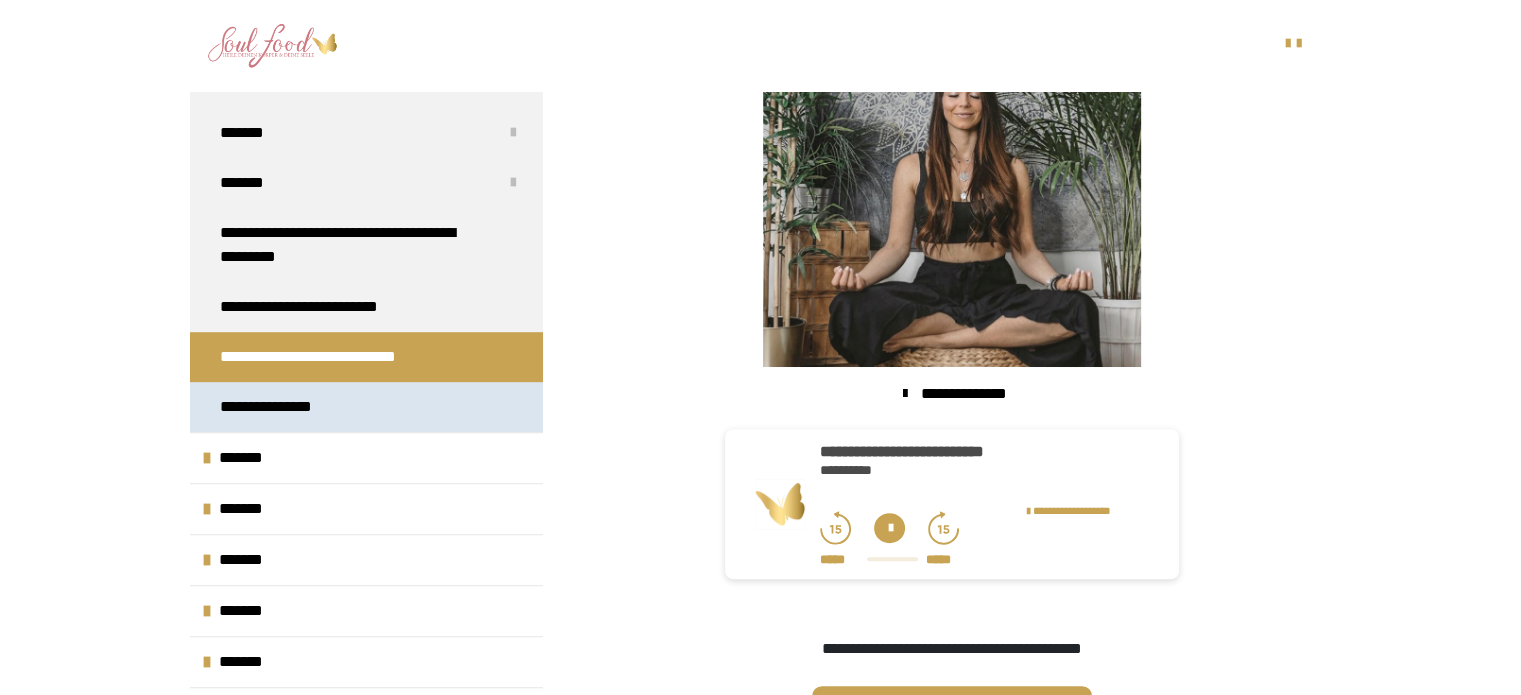 click on "**********" at bounding box center [274, 407] 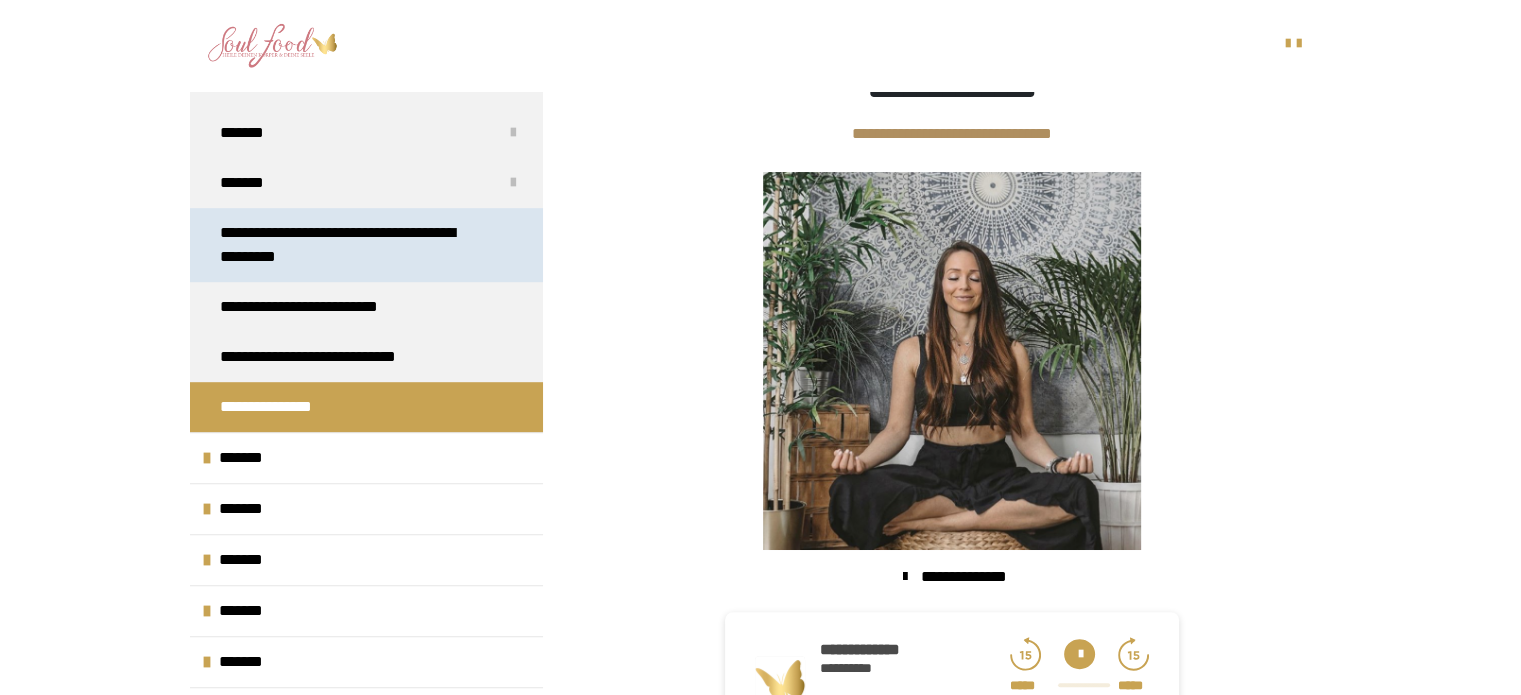 scroll, scrollTop: 375, scrollLeft: 0, axis: vertical 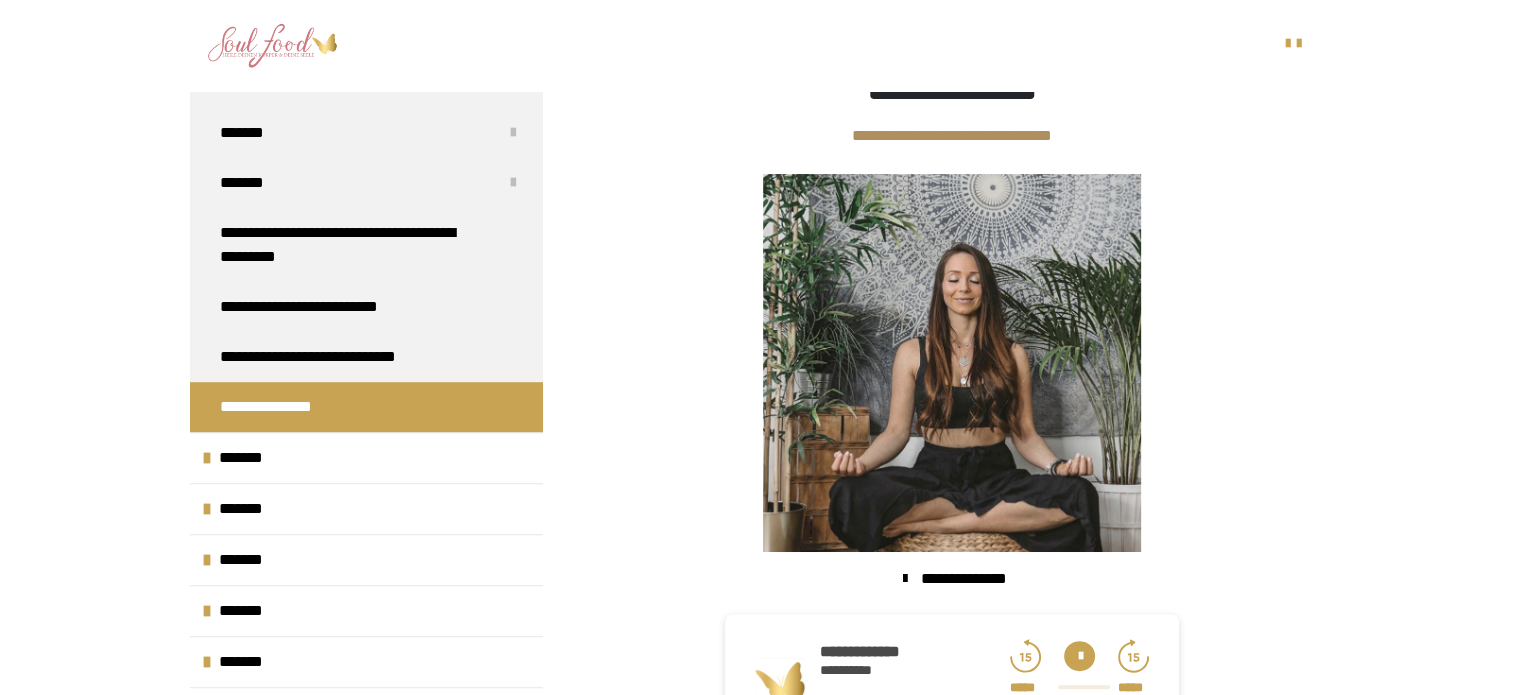 click at bounding box center [272, 46] 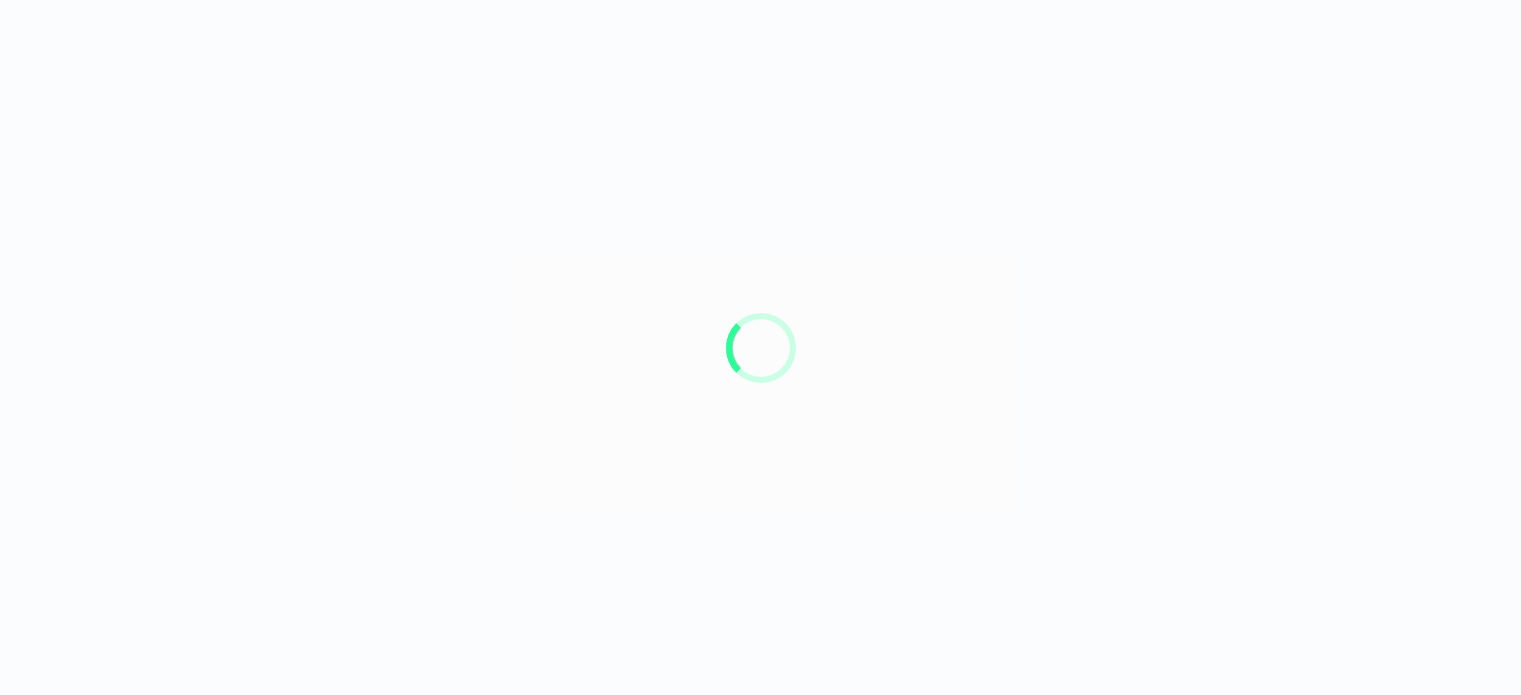 scroll, scrollTop: 56, scrollLeft: 0, axis: vertical 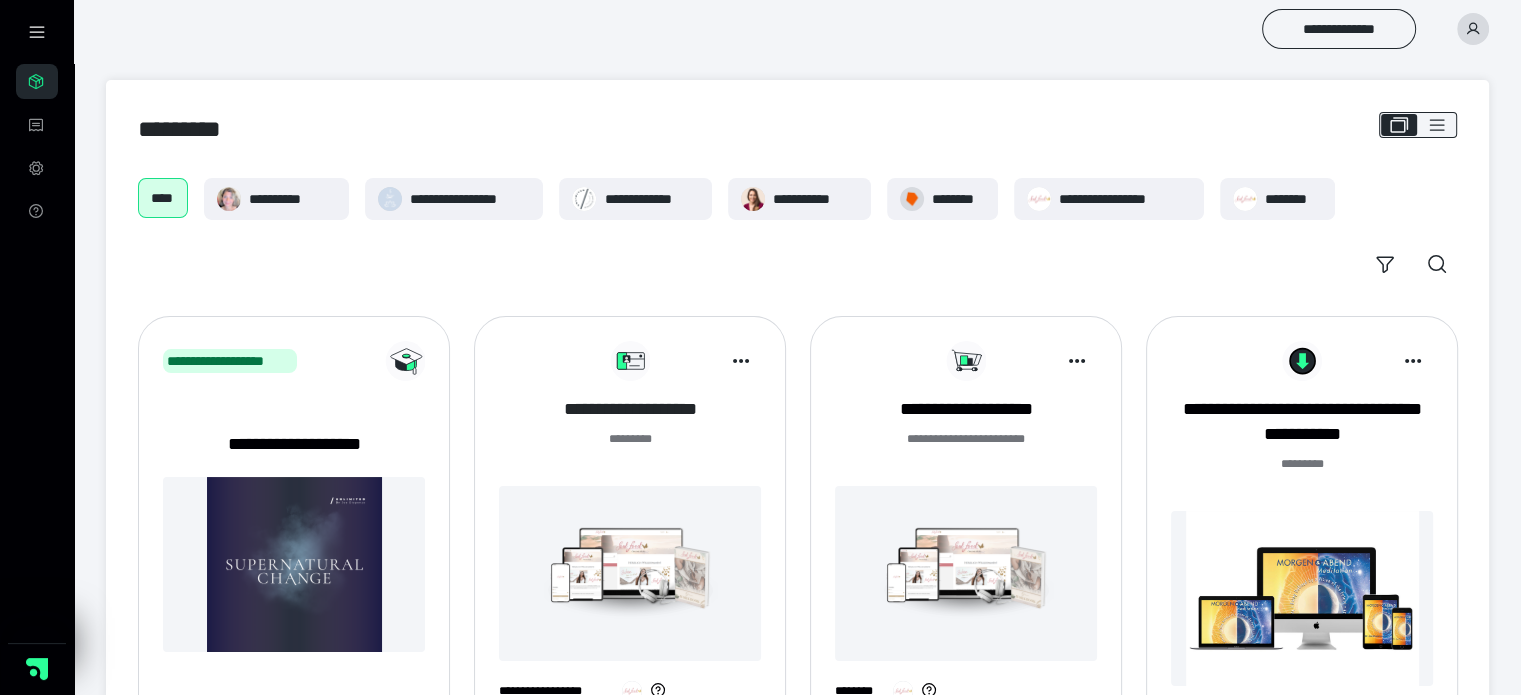 click on "**********" at bounding box center (630, 409) 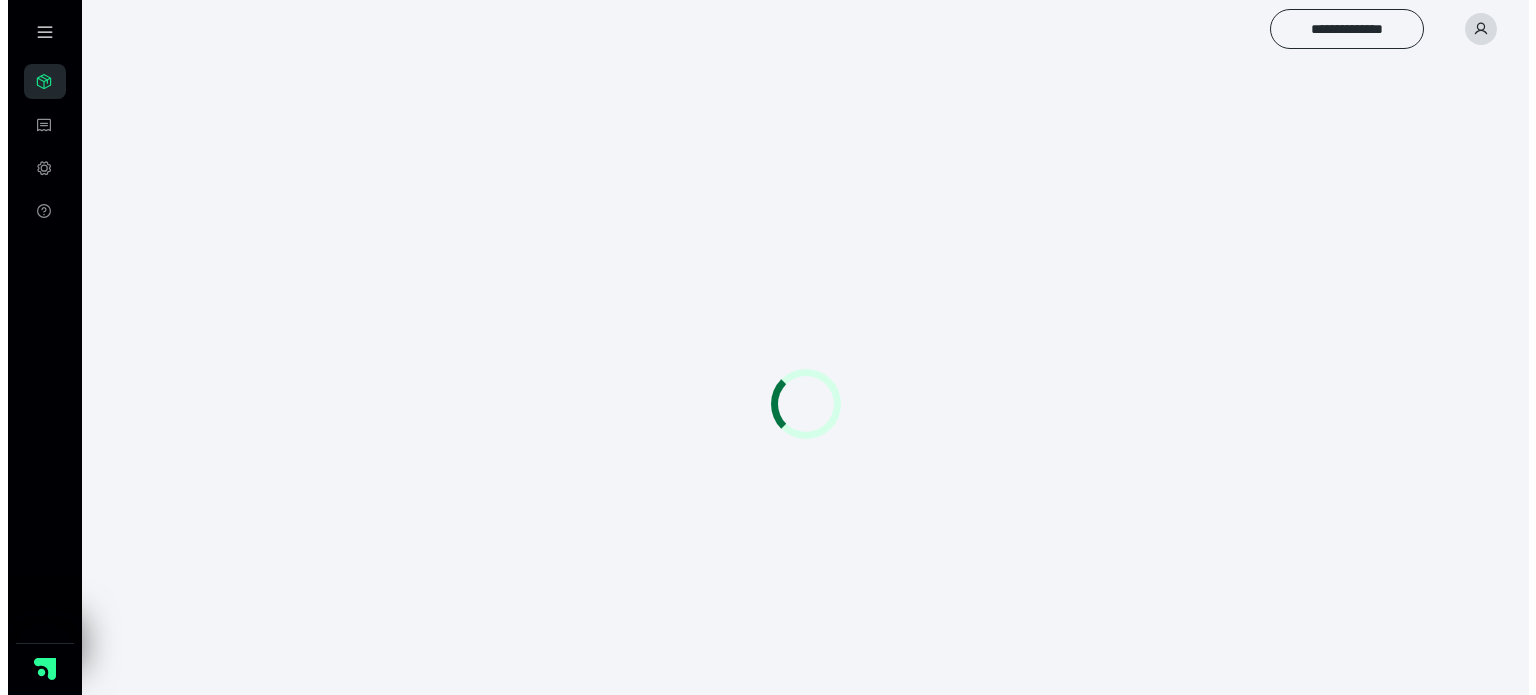 scroll, scrollTop: 0, scrollLeft: 0, axis: both 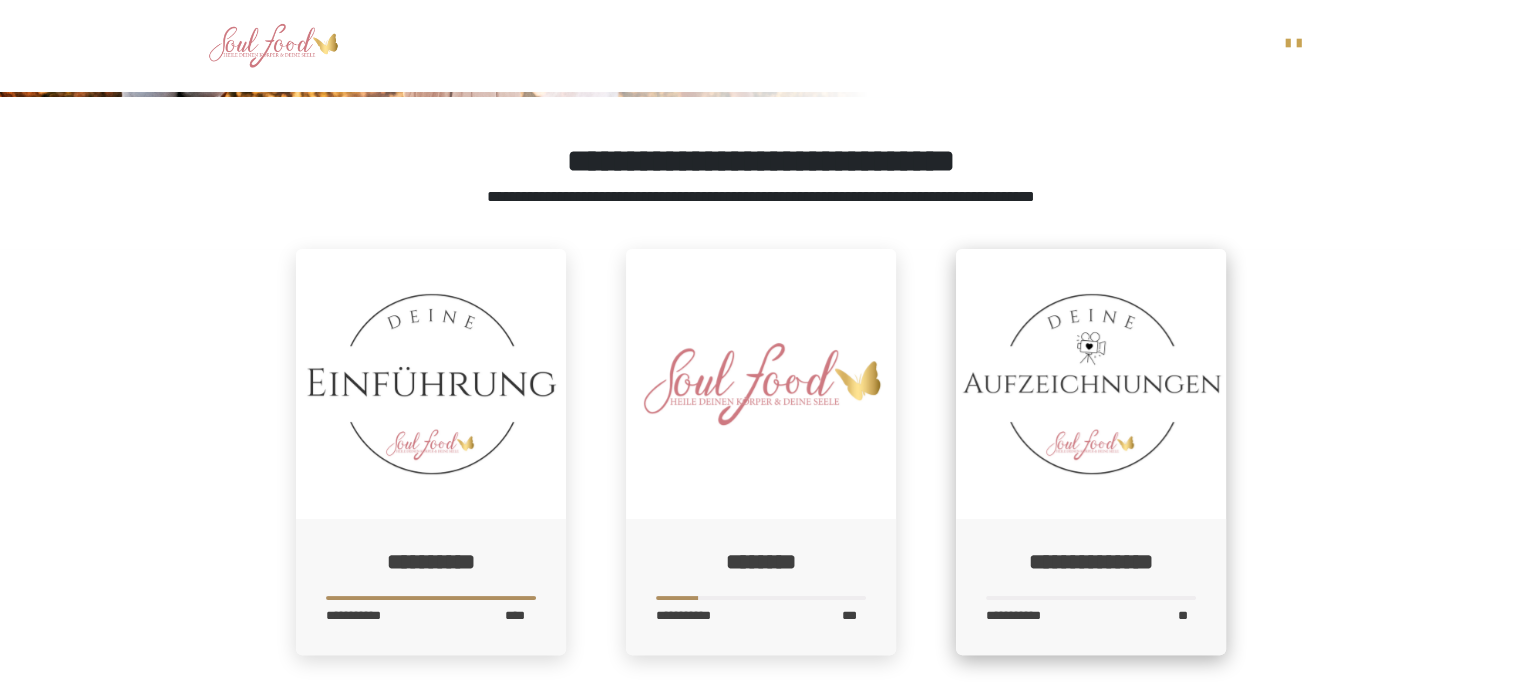 click at bounding box center [1091, 384] 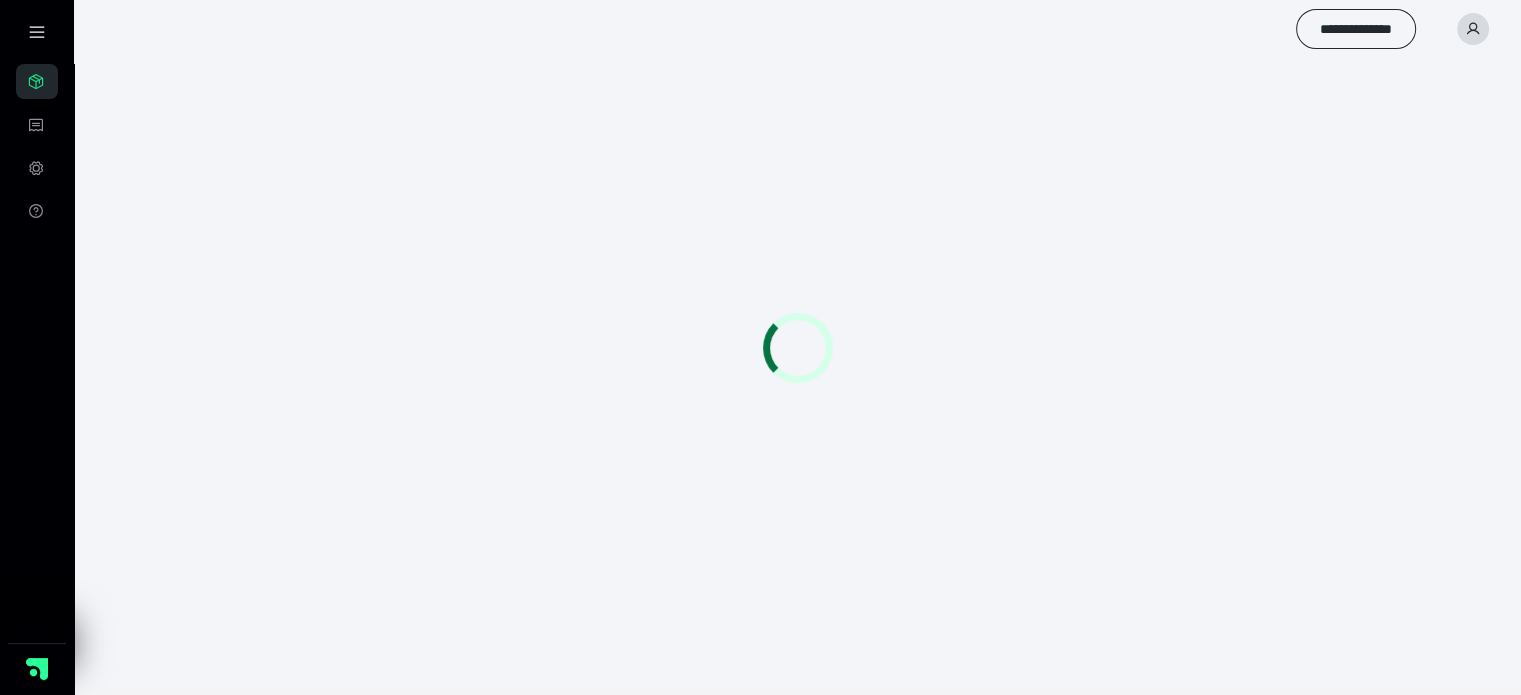 scroll, scrollTop: 56, scrollLeft: 0, axis: vertical 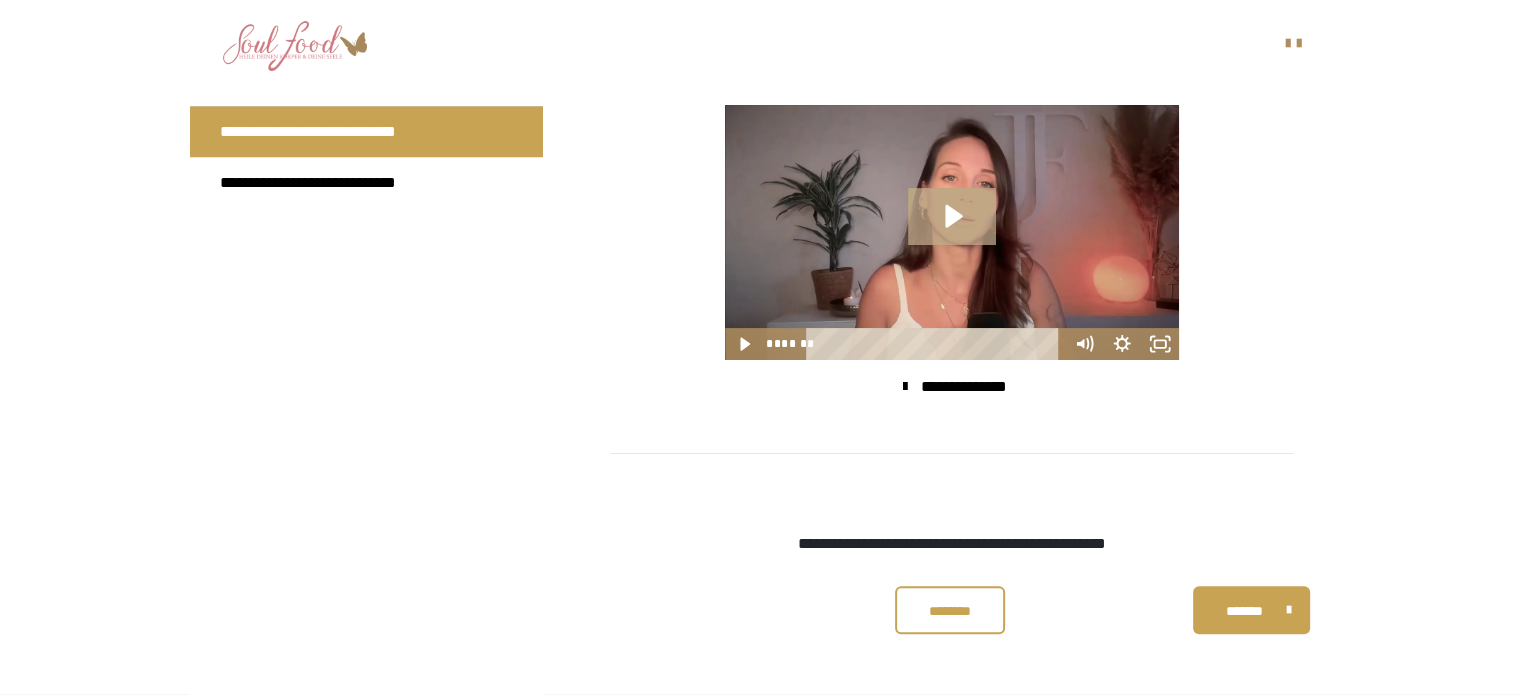 click 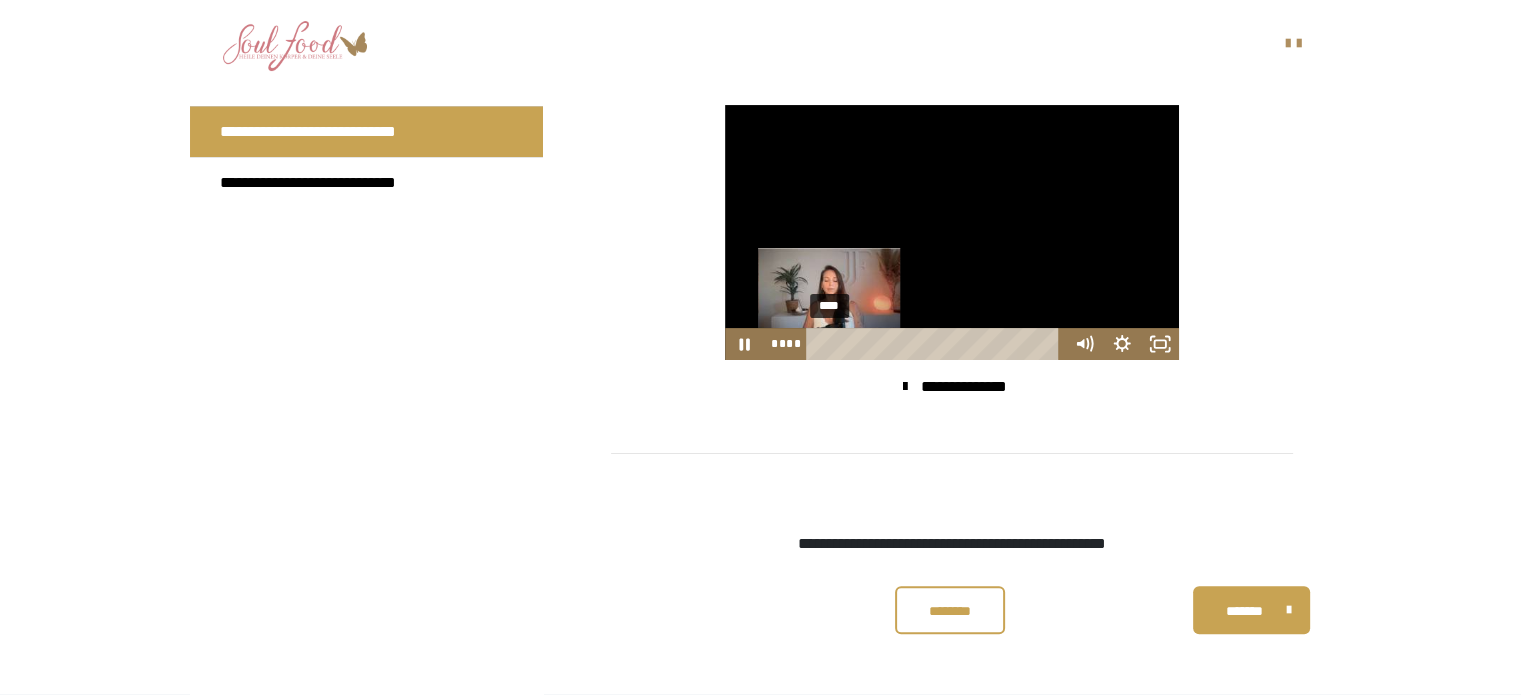click on "****" at bounding box center (937, 344) 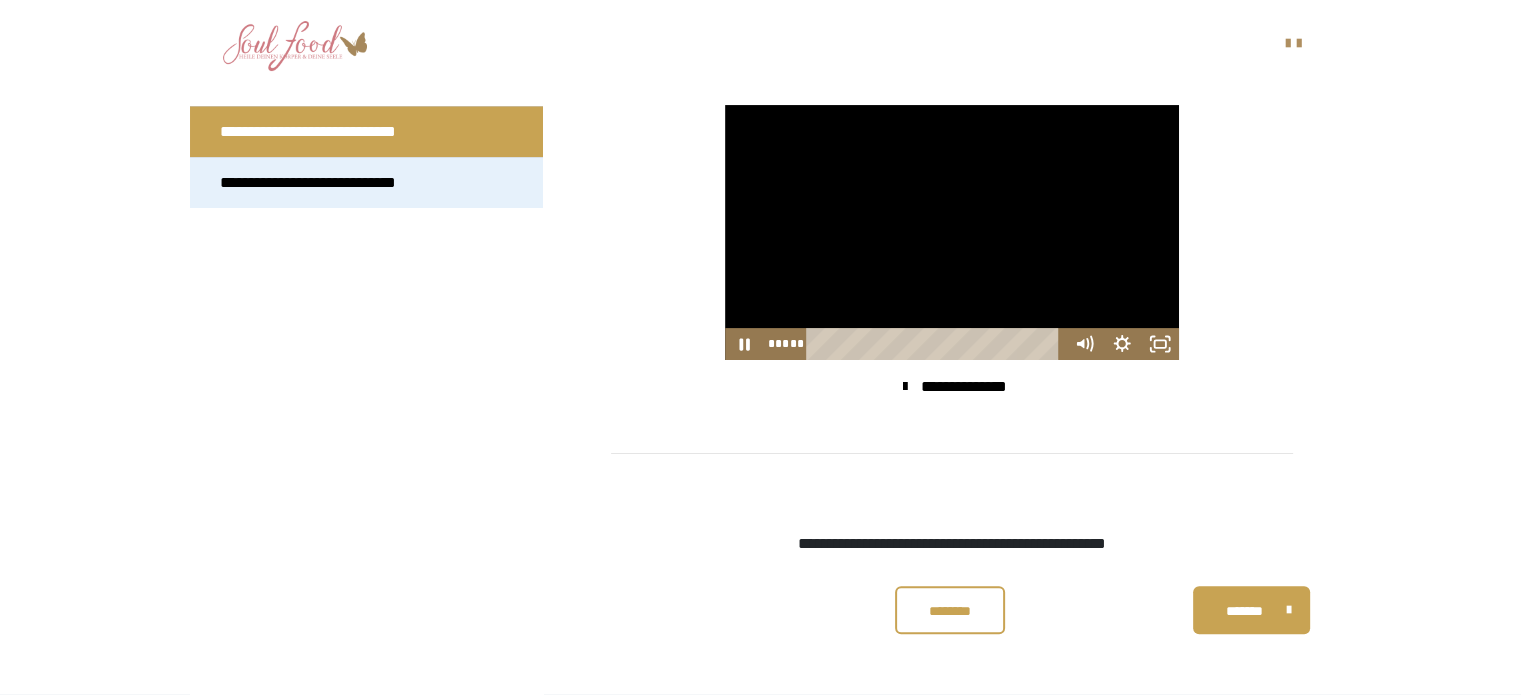 click on "**********" at bounding box center (324, 183) 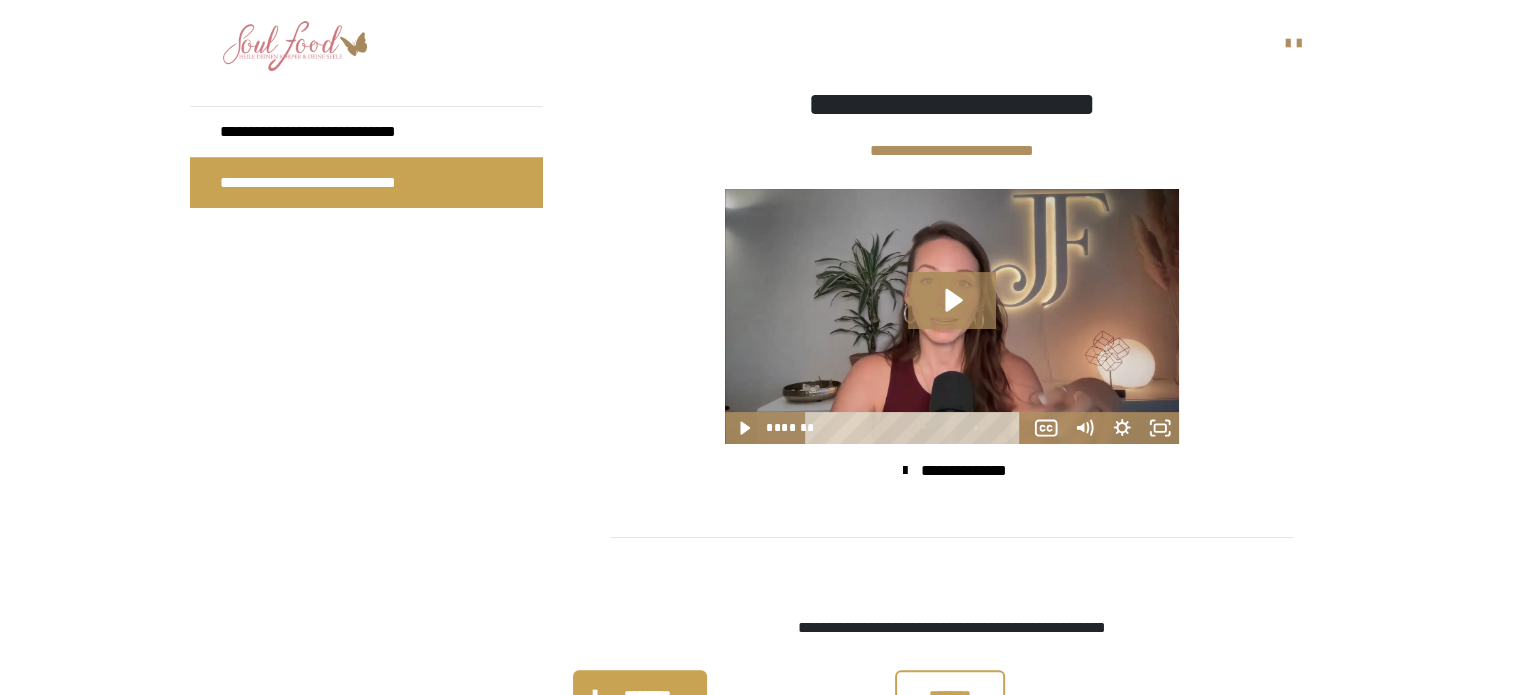 scroll, scrollTop: 444, scrollLeft: 0, axis: vertical 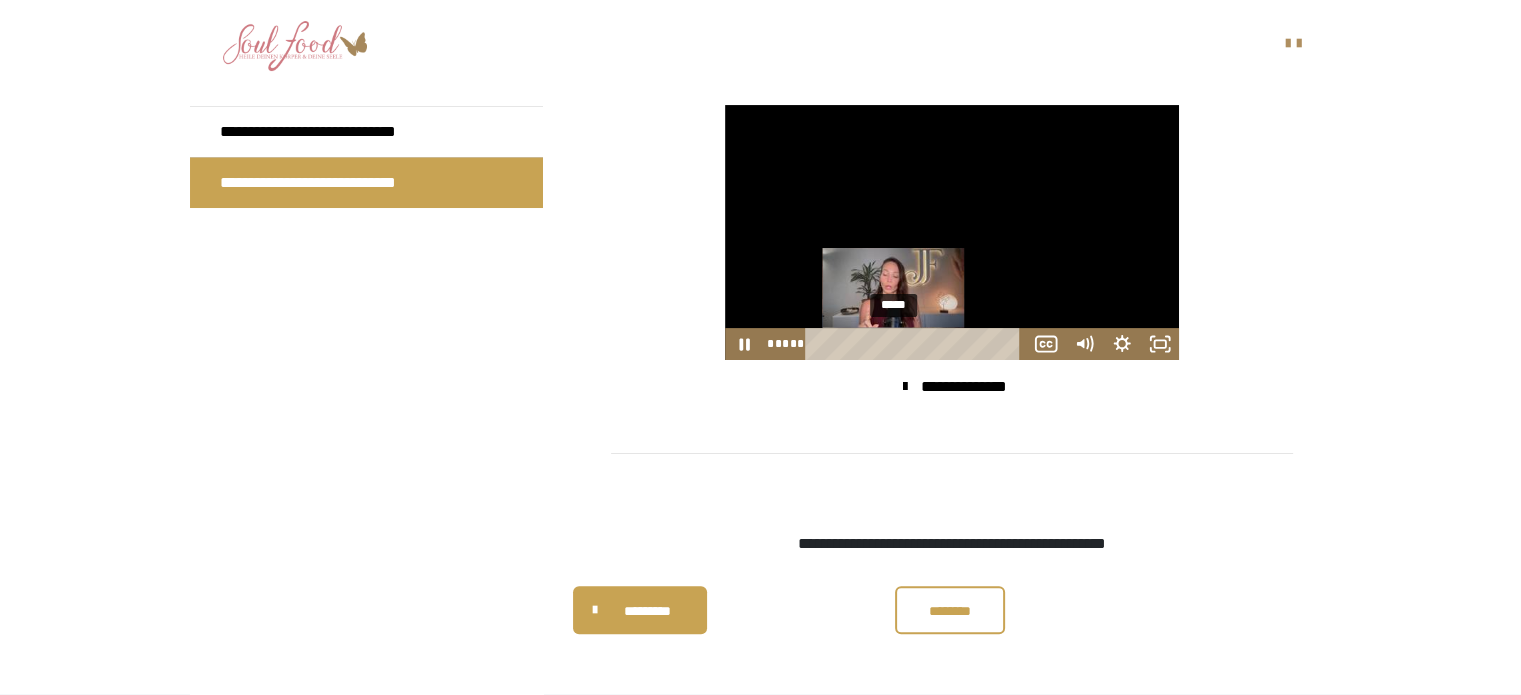 click on "*****" at bounding box center [917, 344] 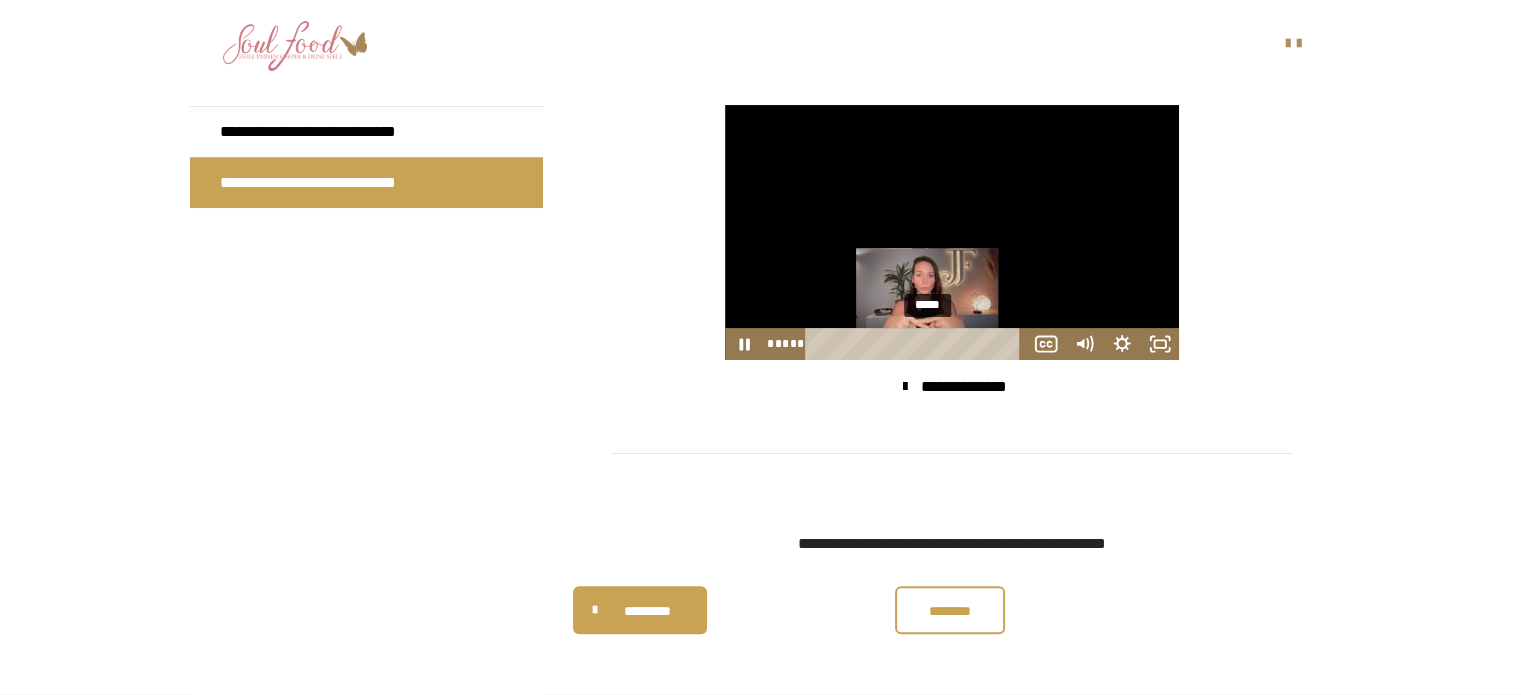 click on "*****" at bounding box center (917, 344) 